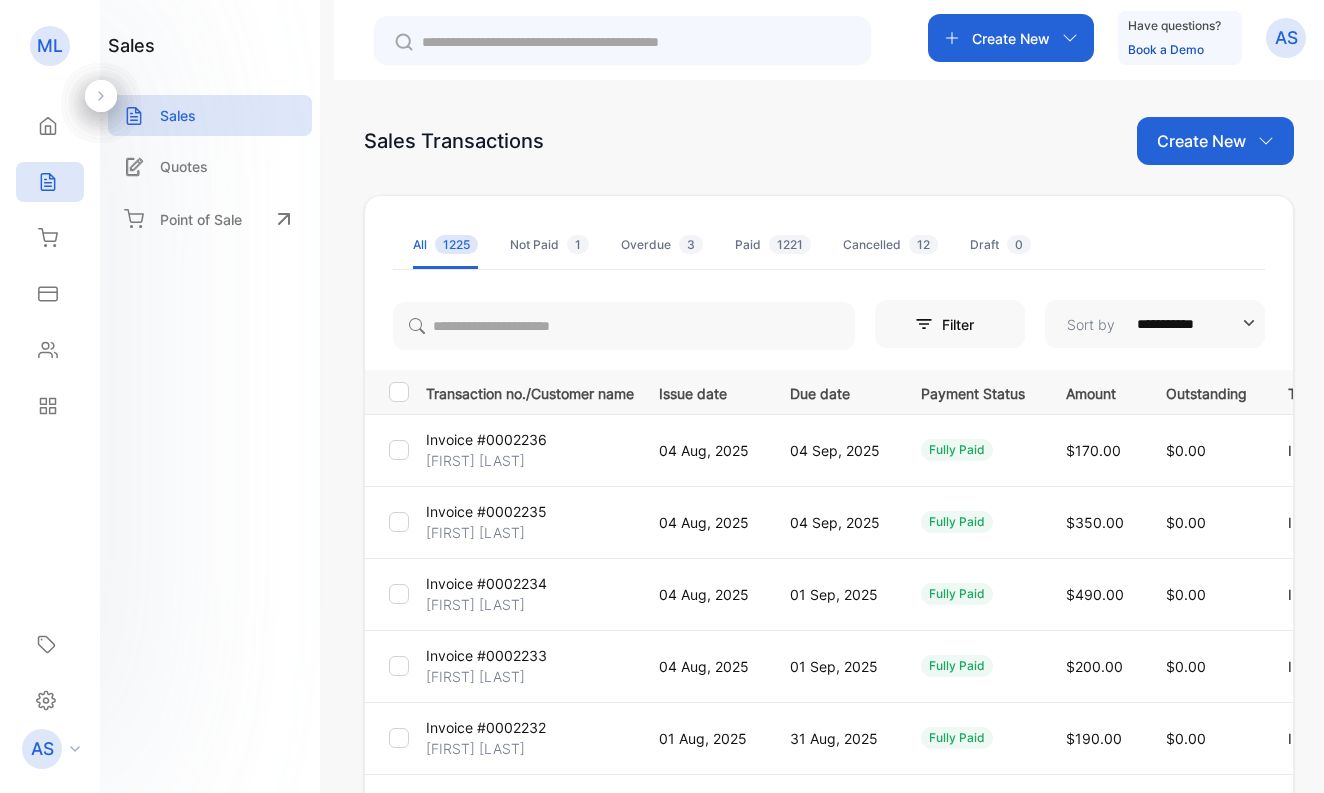 scroll, scrollTop: 0, scrollLeft: 0, axis: both 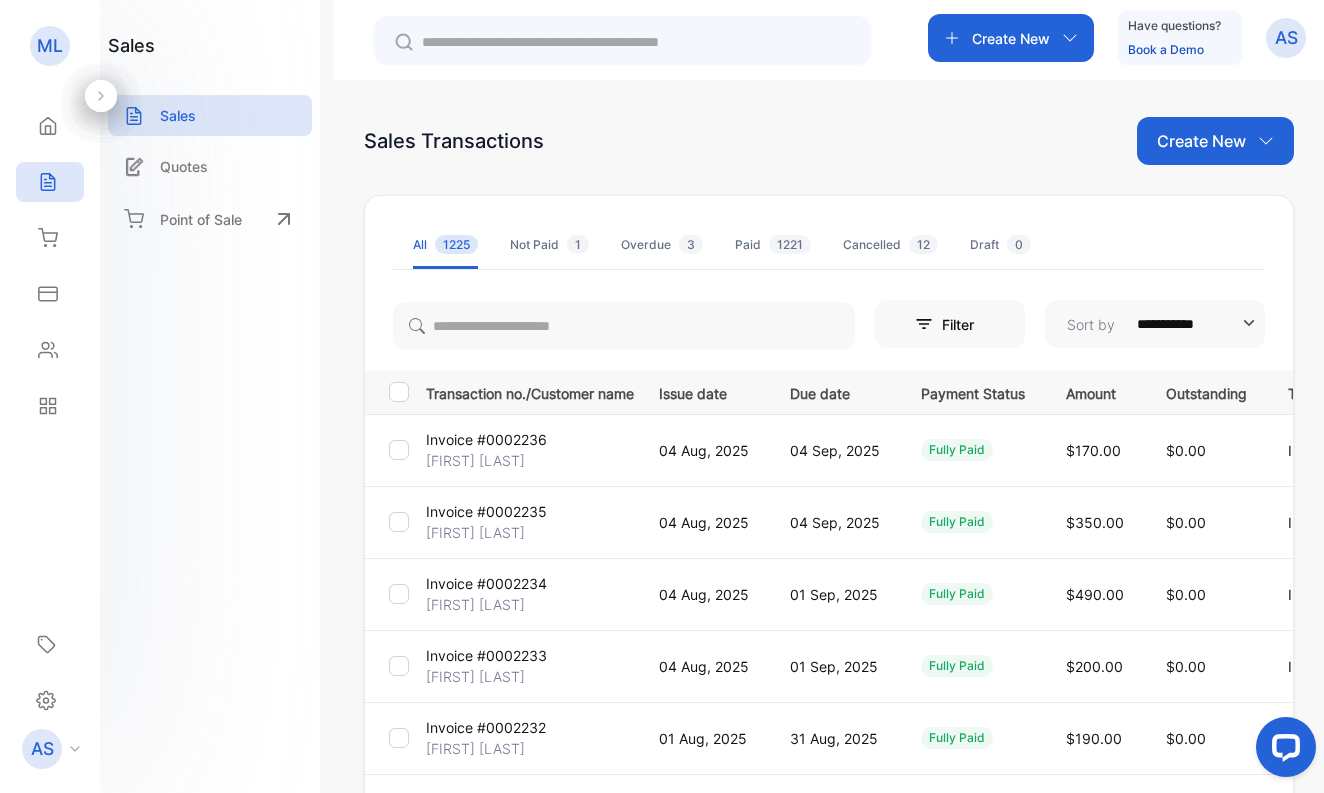 click on "Create New" at bounding box center (1201, 141) 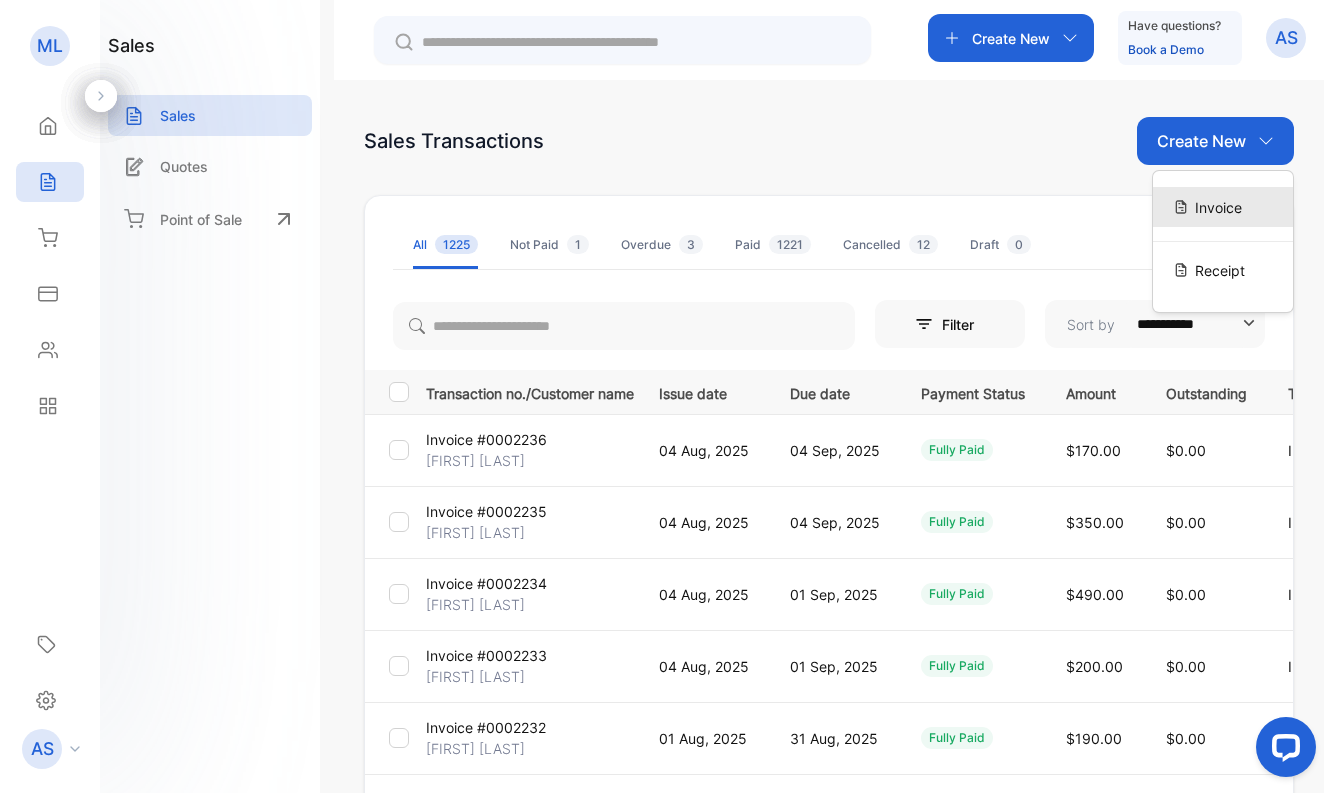 click on "Invoice" at bounding box center (1218, 207) 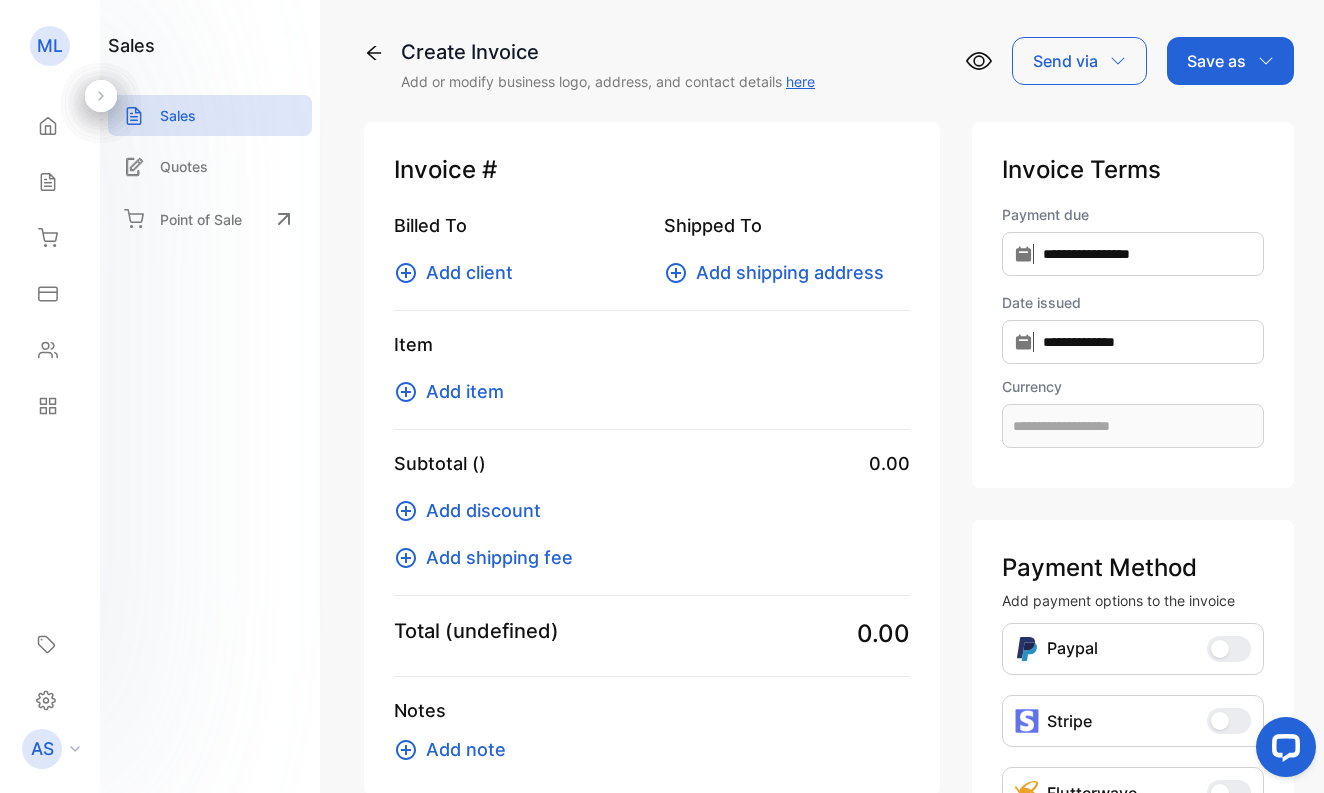 type on "**********" 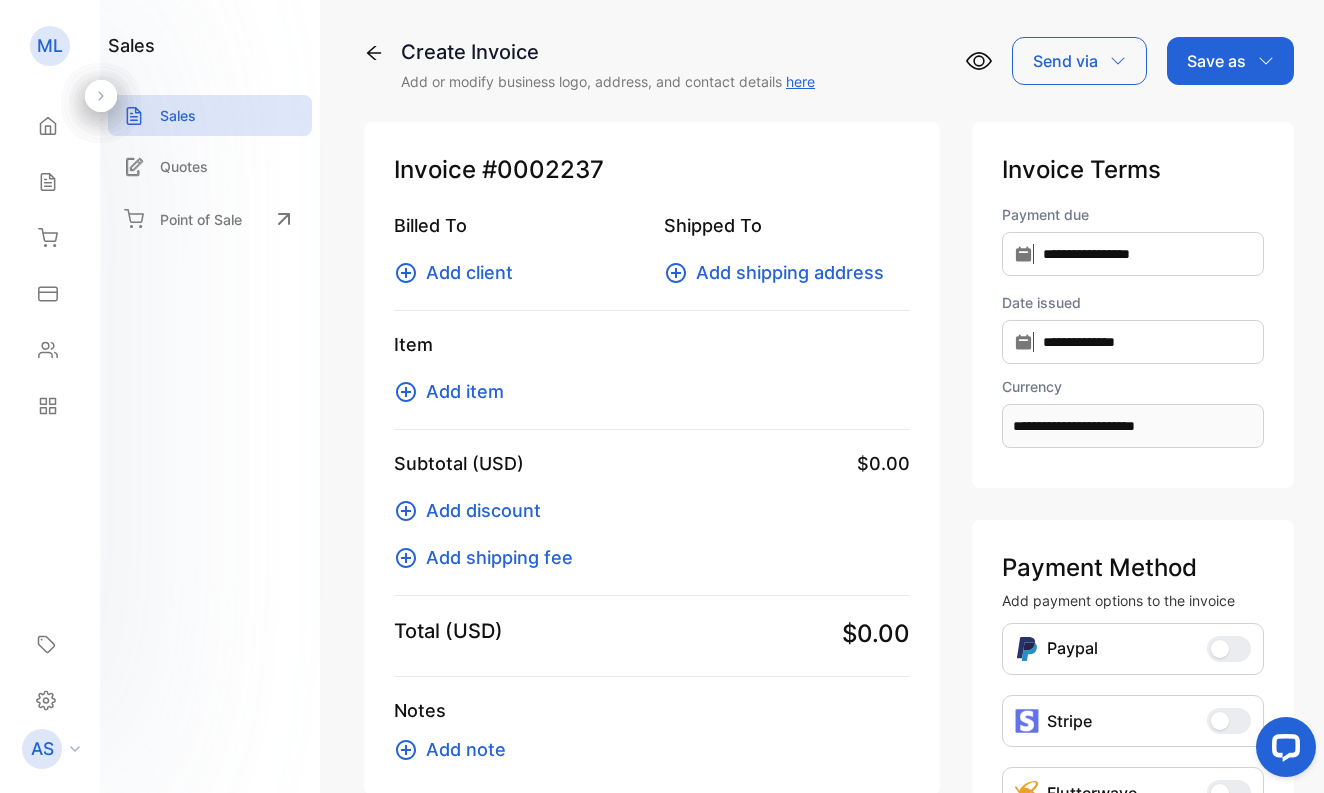 click on "Add client" at bounding box center (469, 272) 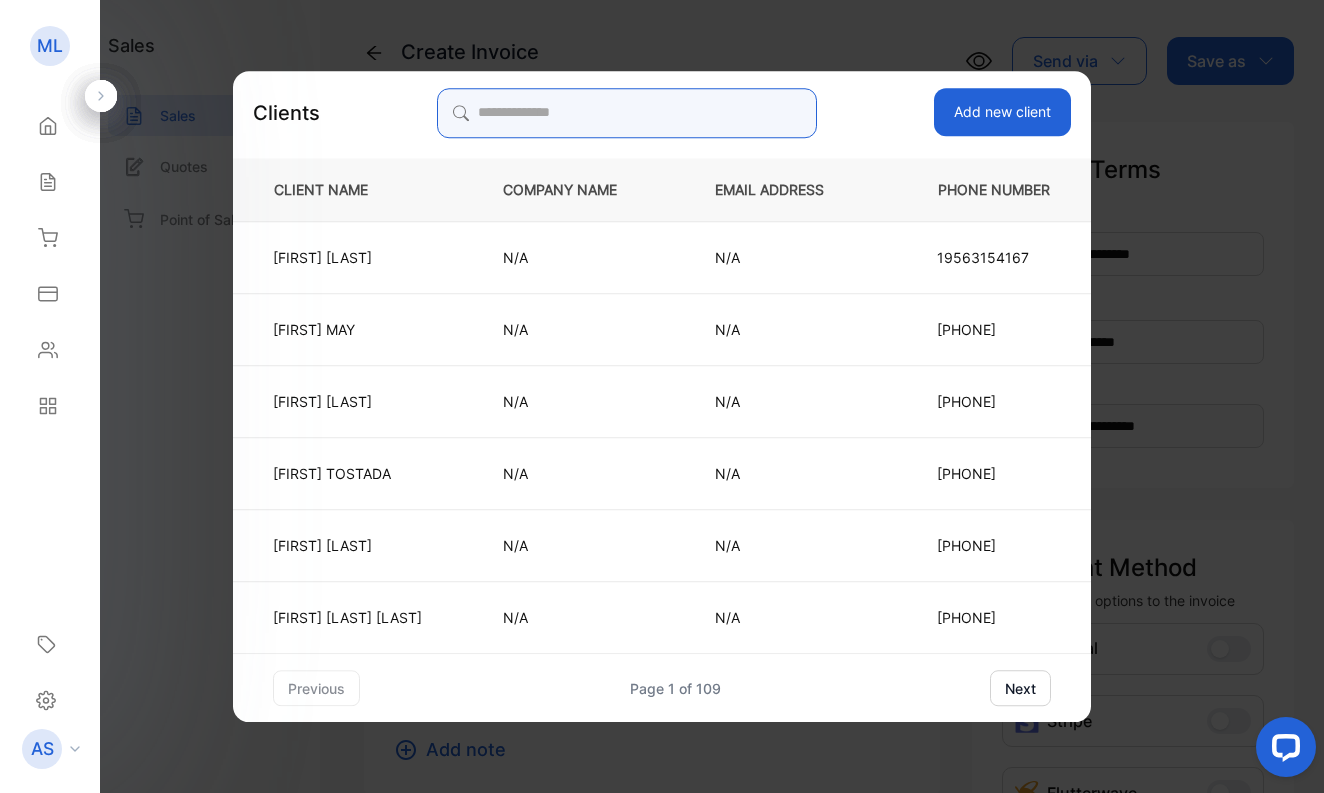 click at bounding box center (627, 113) 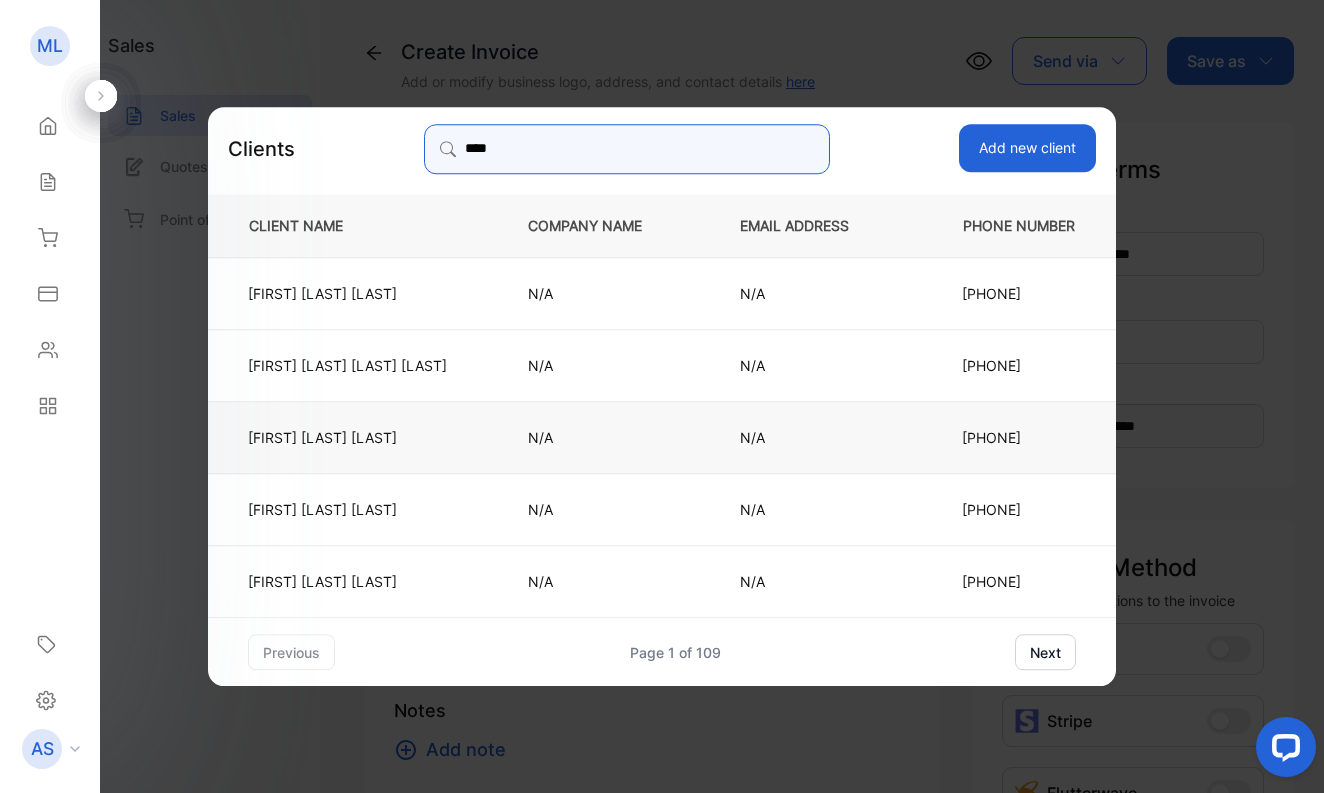 type on "***" 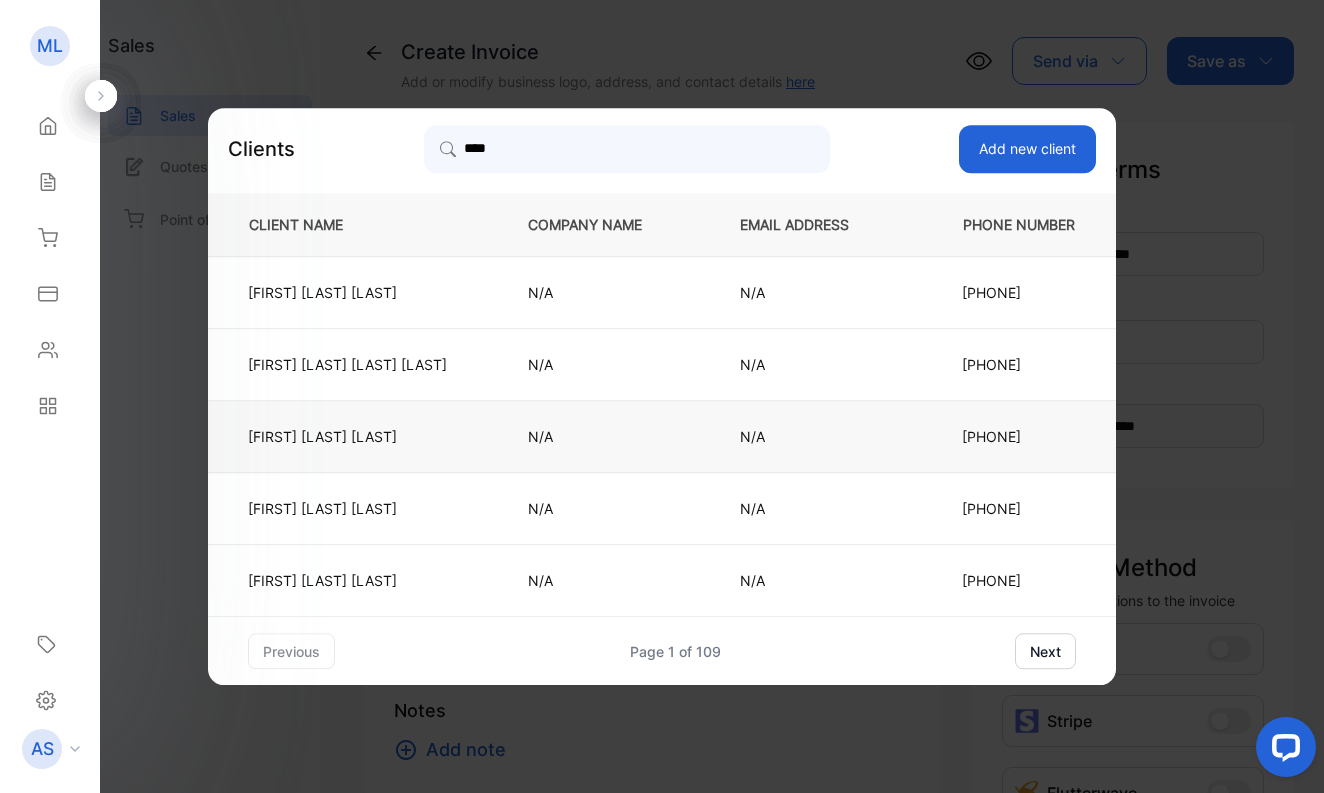 click on "[FIRST] [LAST] [LAST]" at bounding box center (347, 436) 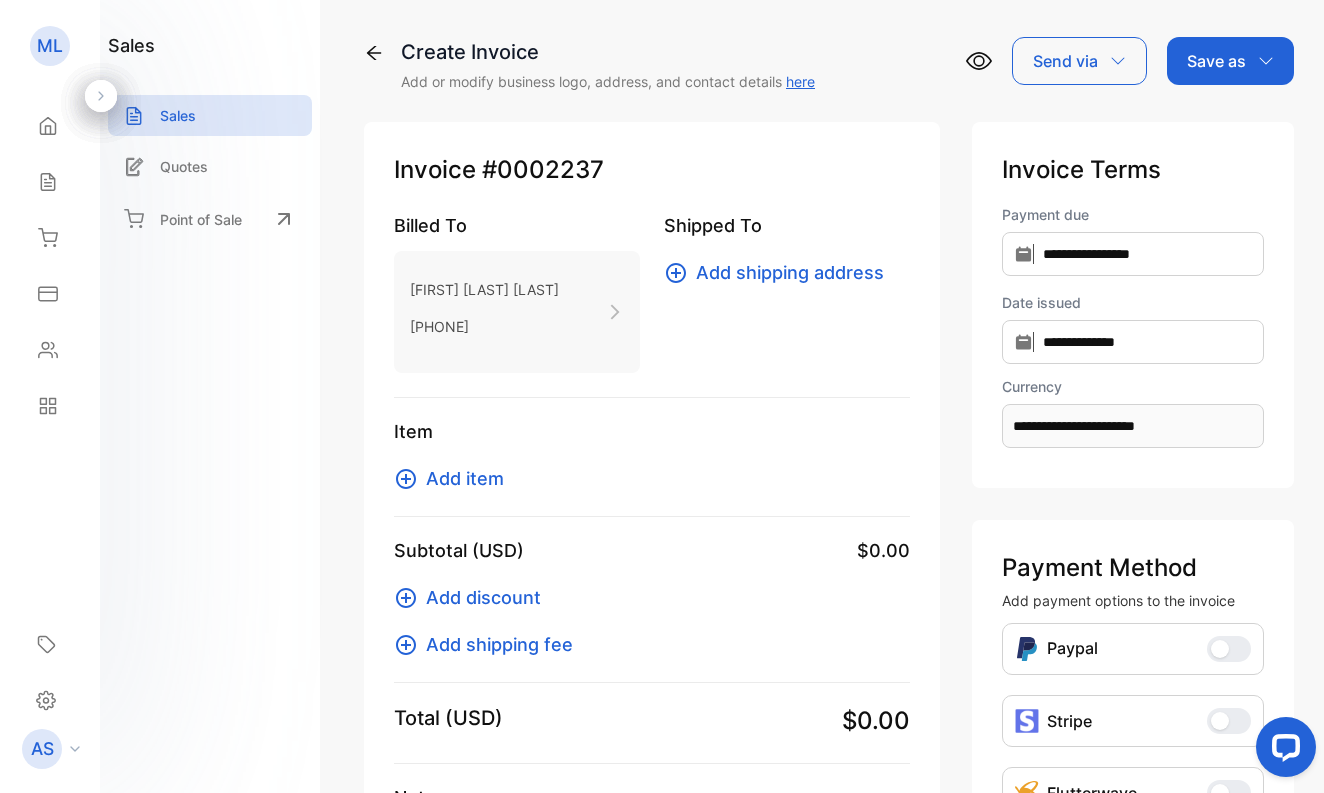 click on "Add item" at bounding box center (465, 478) 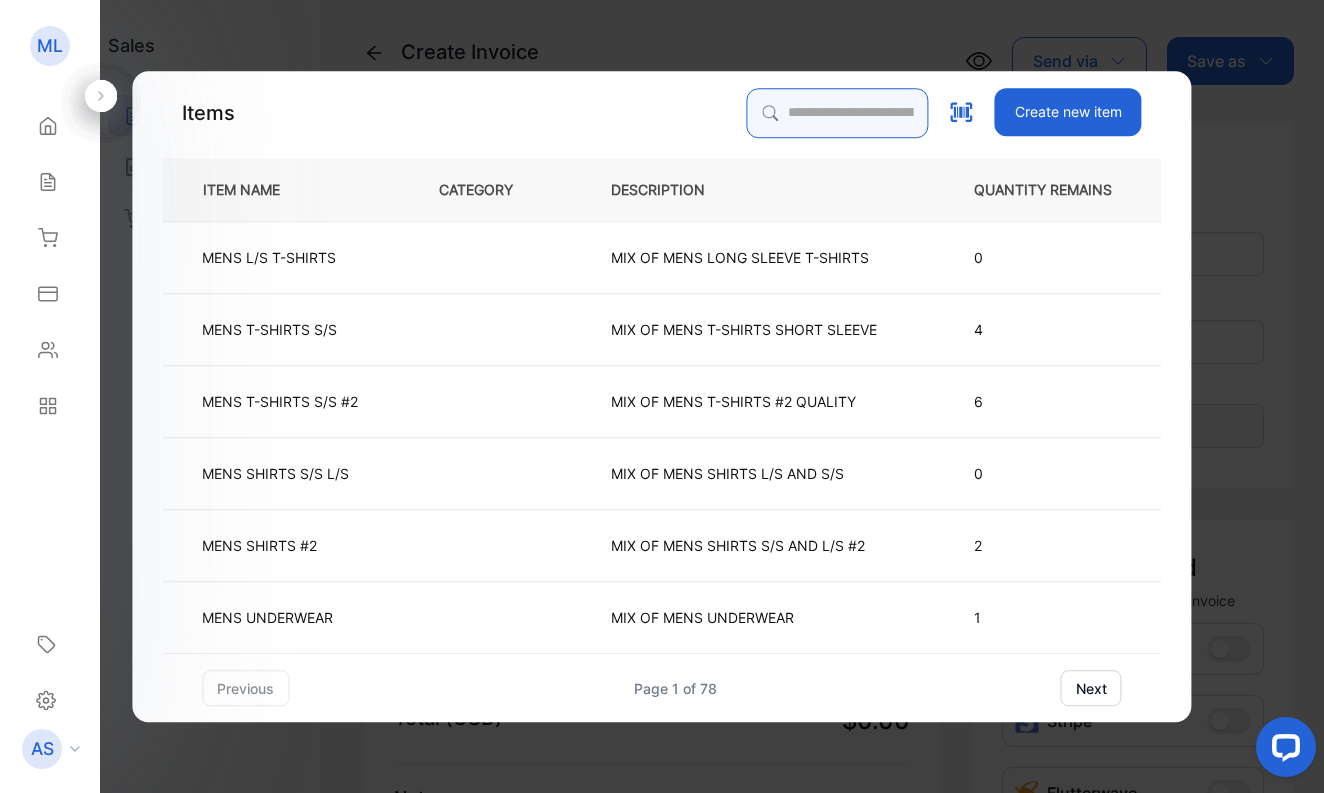click at bounding box center (838, 113) 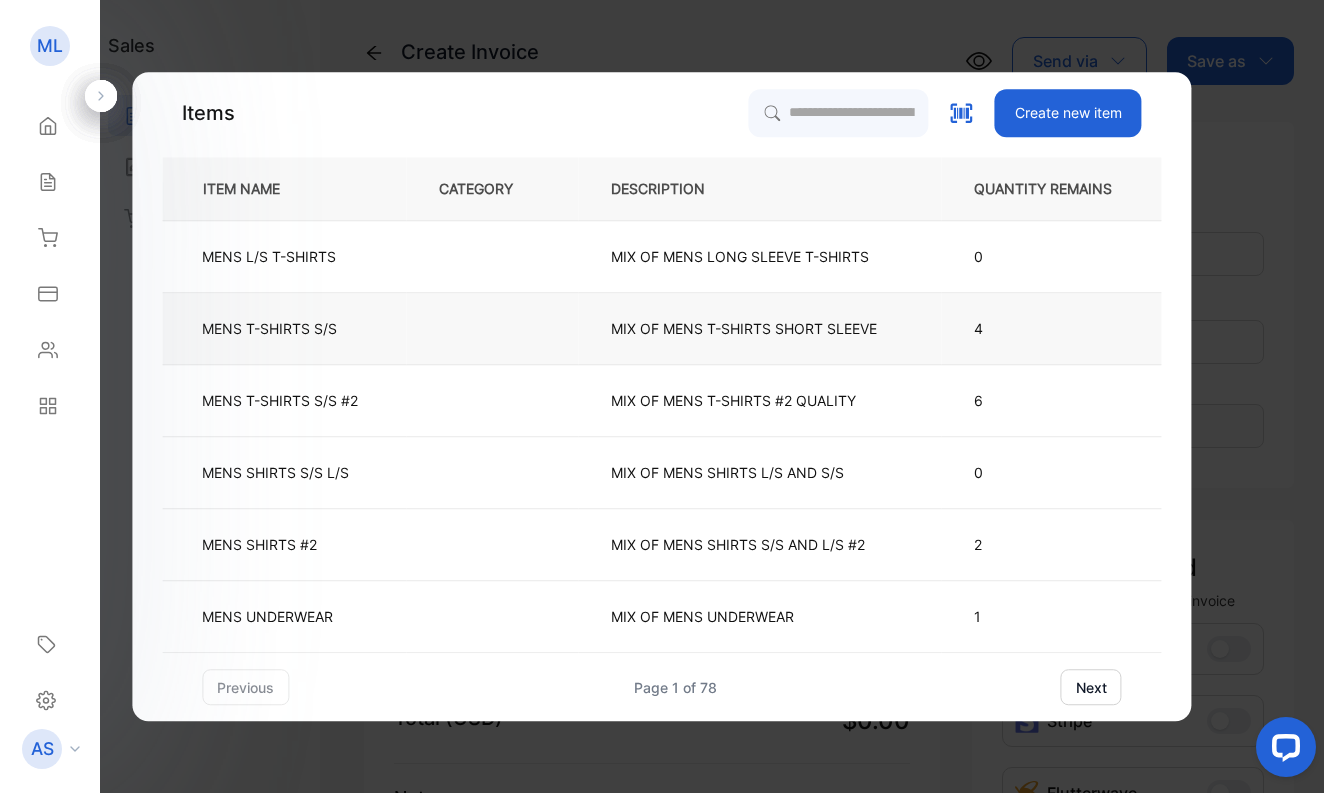 click on "MENS T-SHIRTS S/S" at bounding box center [269, 328] 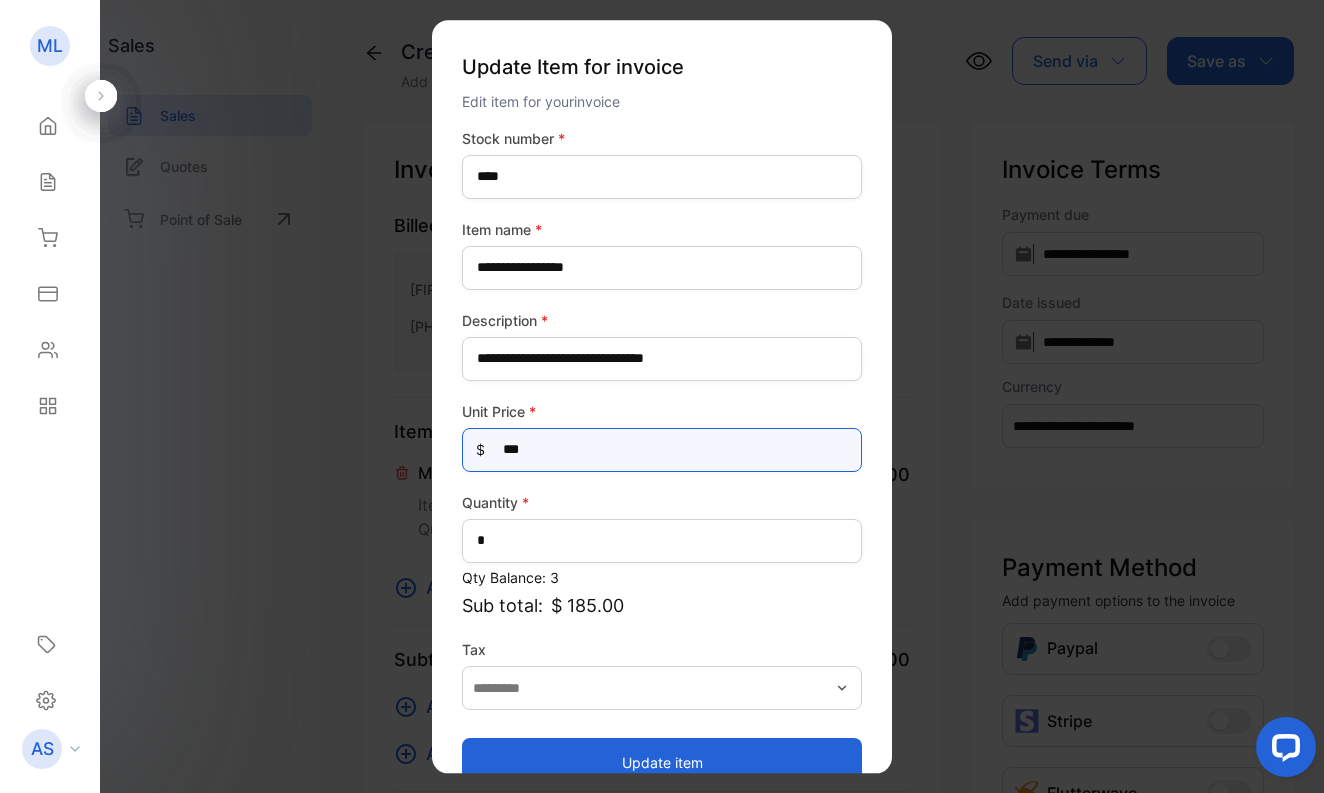 click on "***" at bounding box center (662, 450) 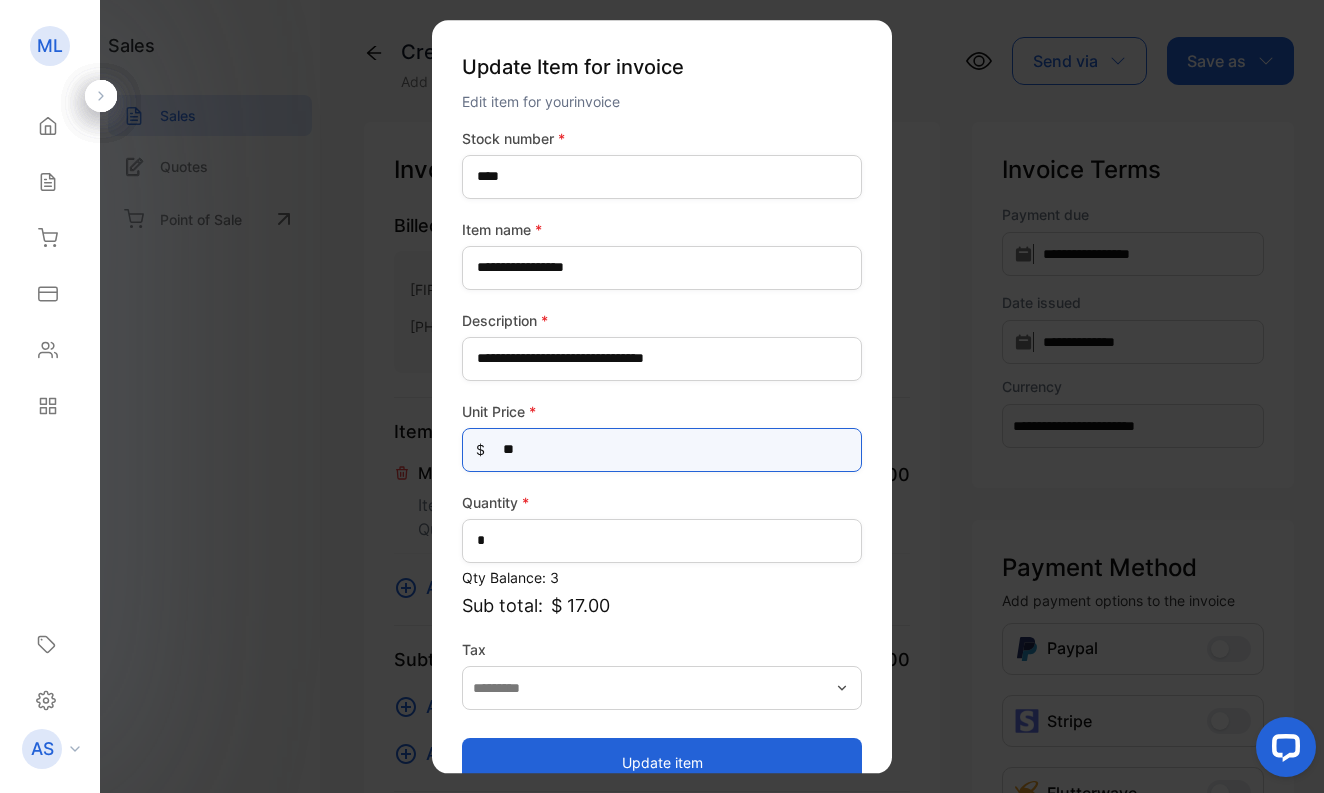 type on "***" 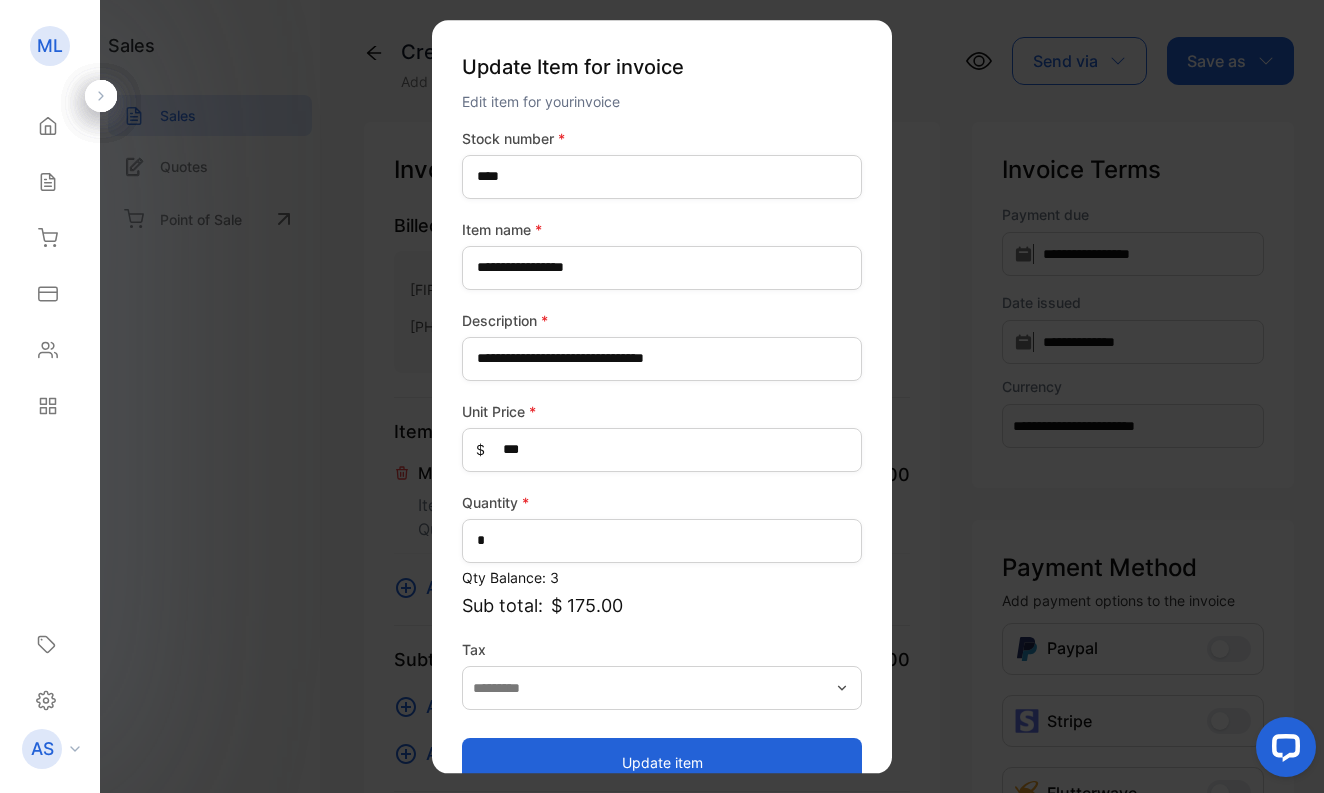 click on "Update item" at bounding box center (662, 762) 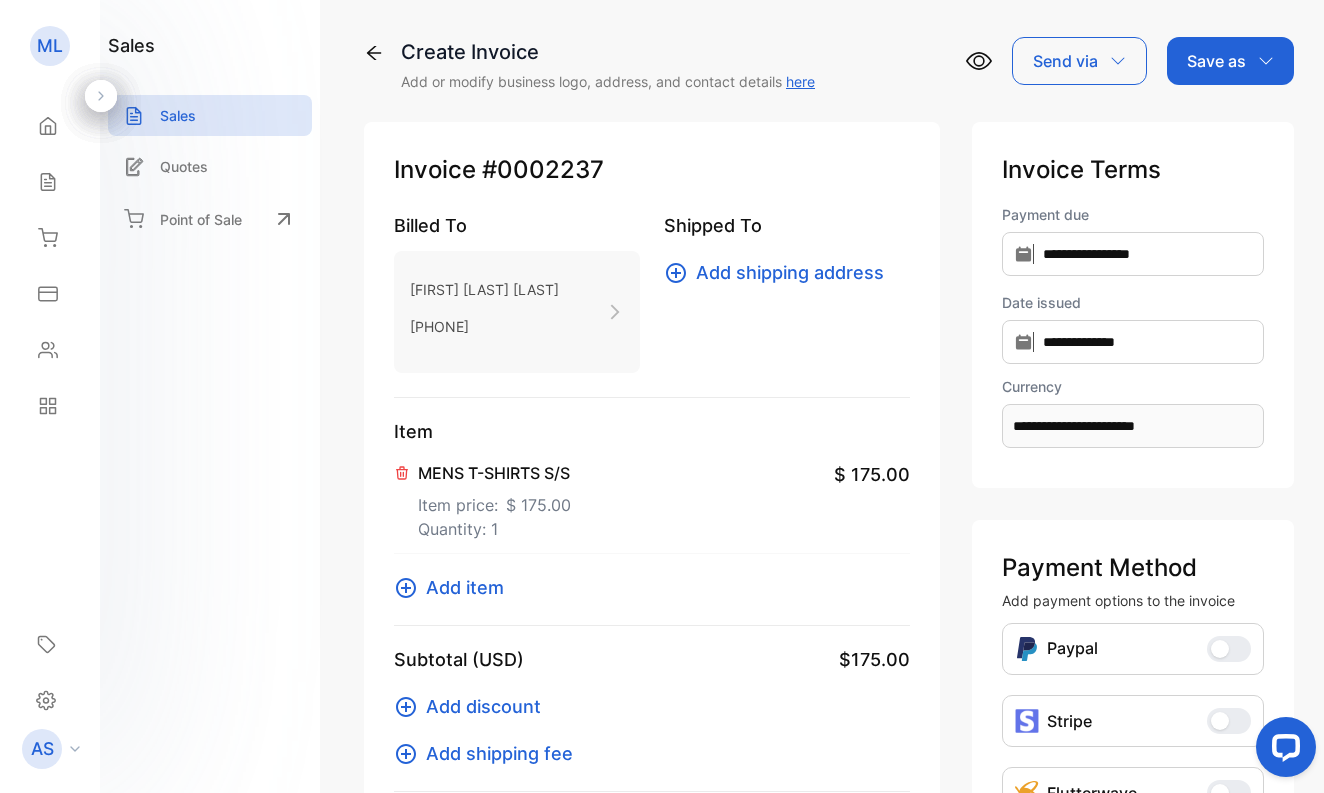 click on "Add item" at bounding box center (465, 587) 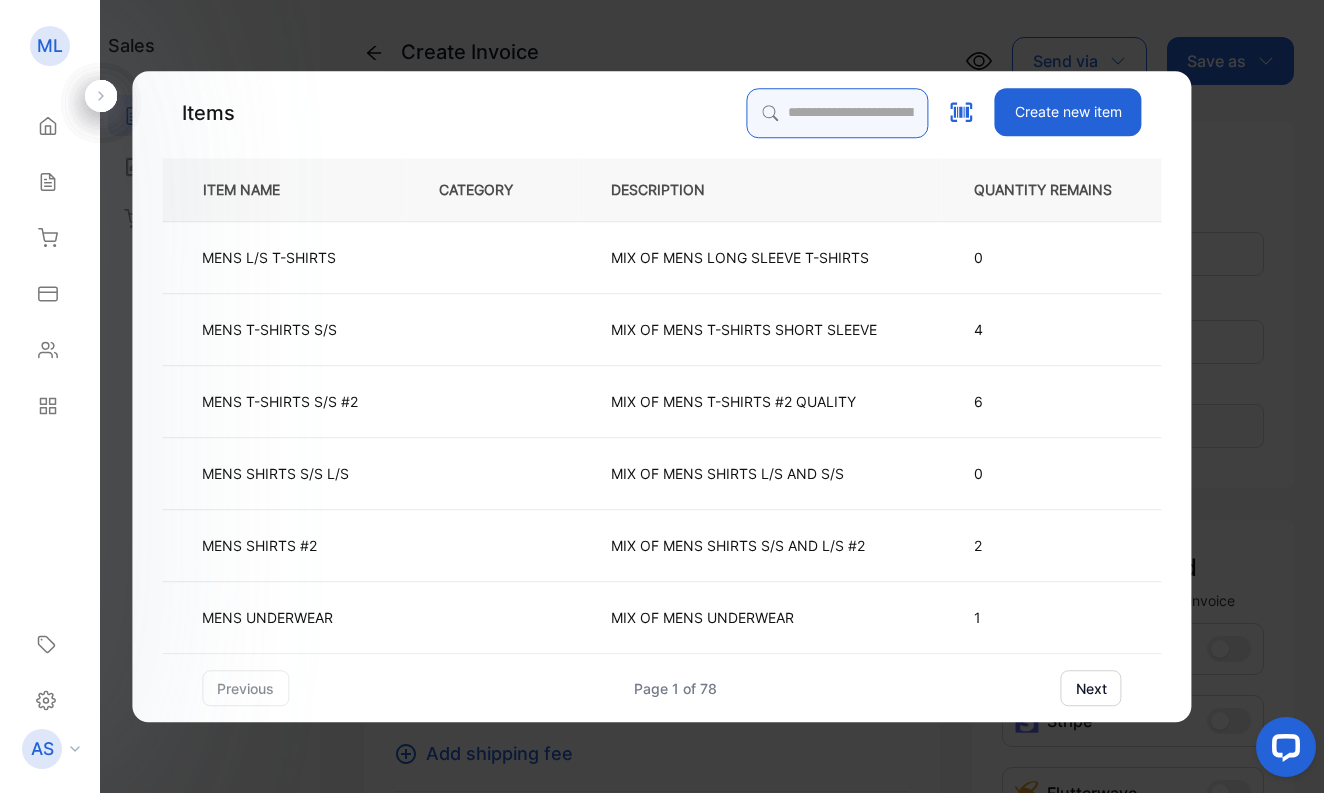 click at bounding box center [838, 113] 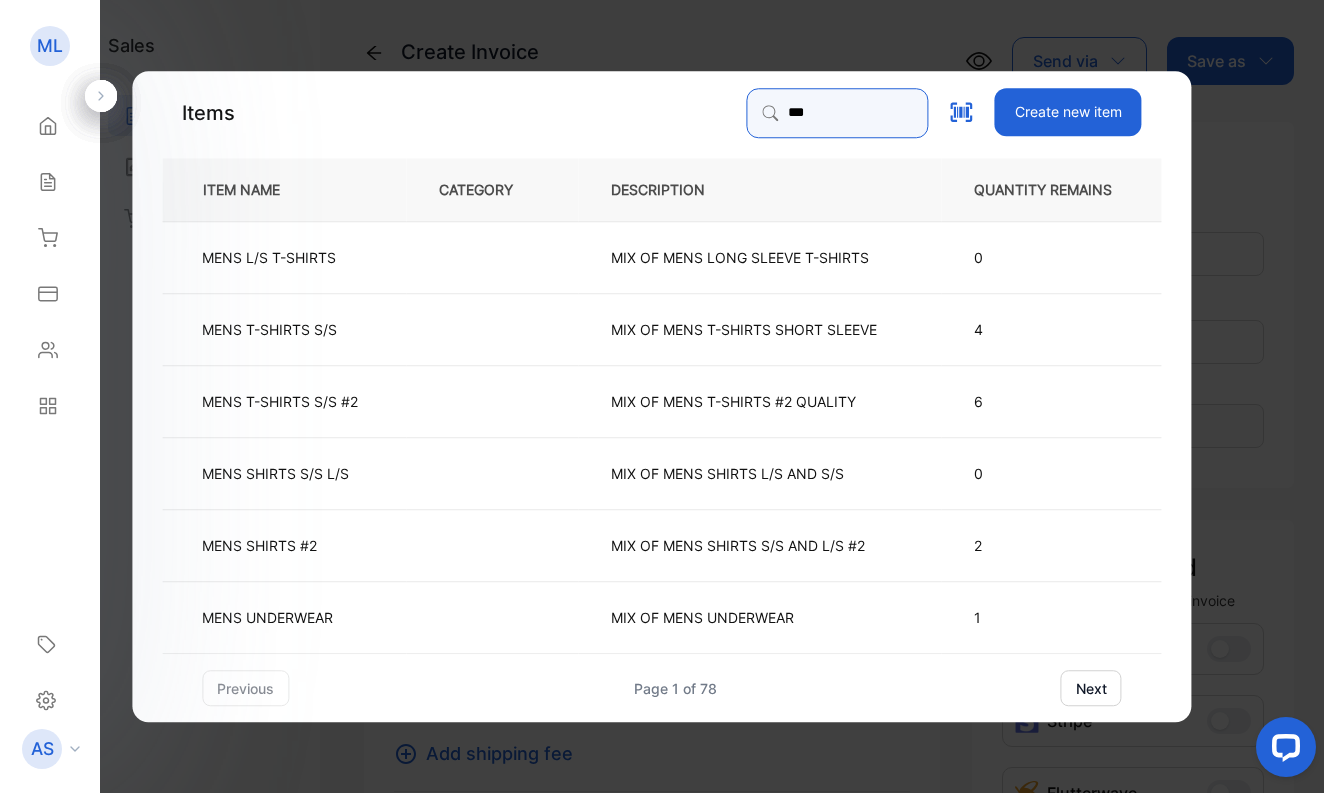 type on "***" 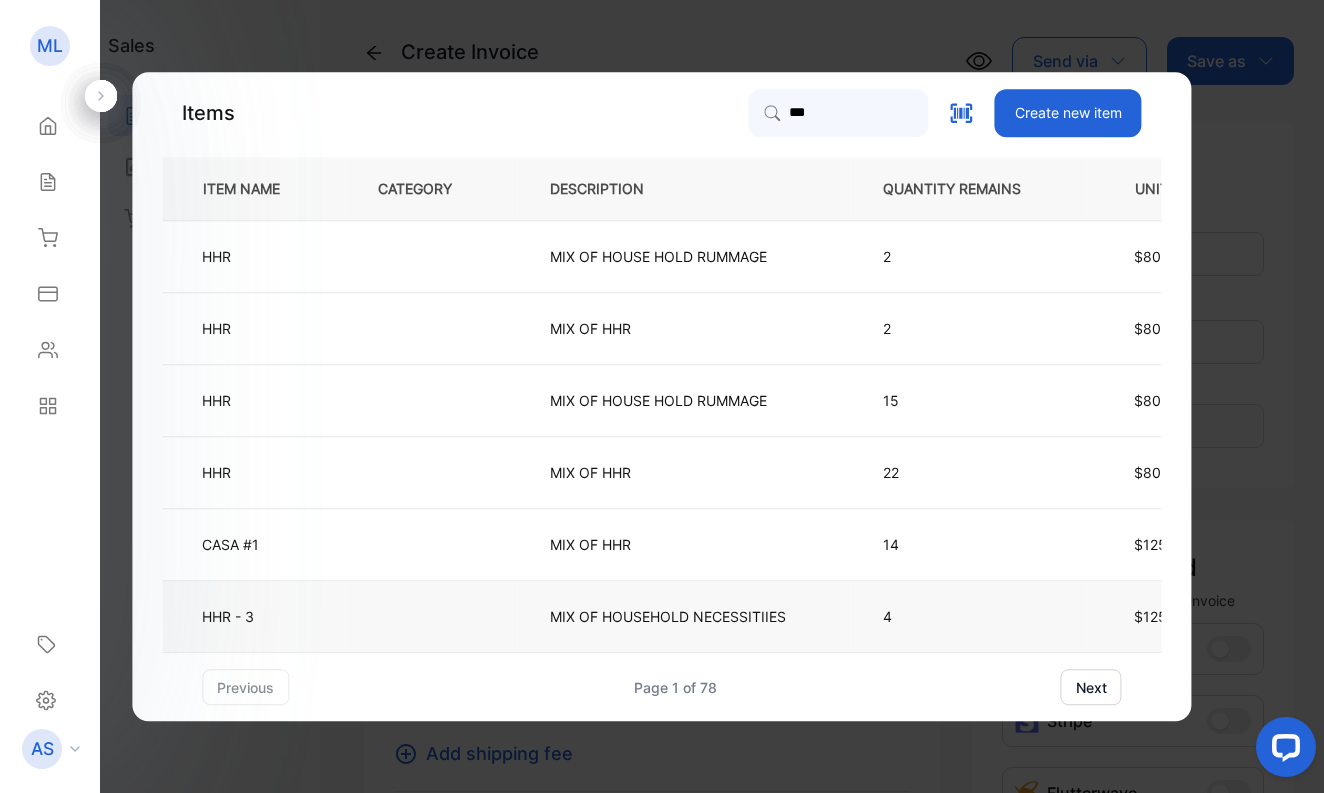 click on "HHR - 3" at bounding box center [228, 616] 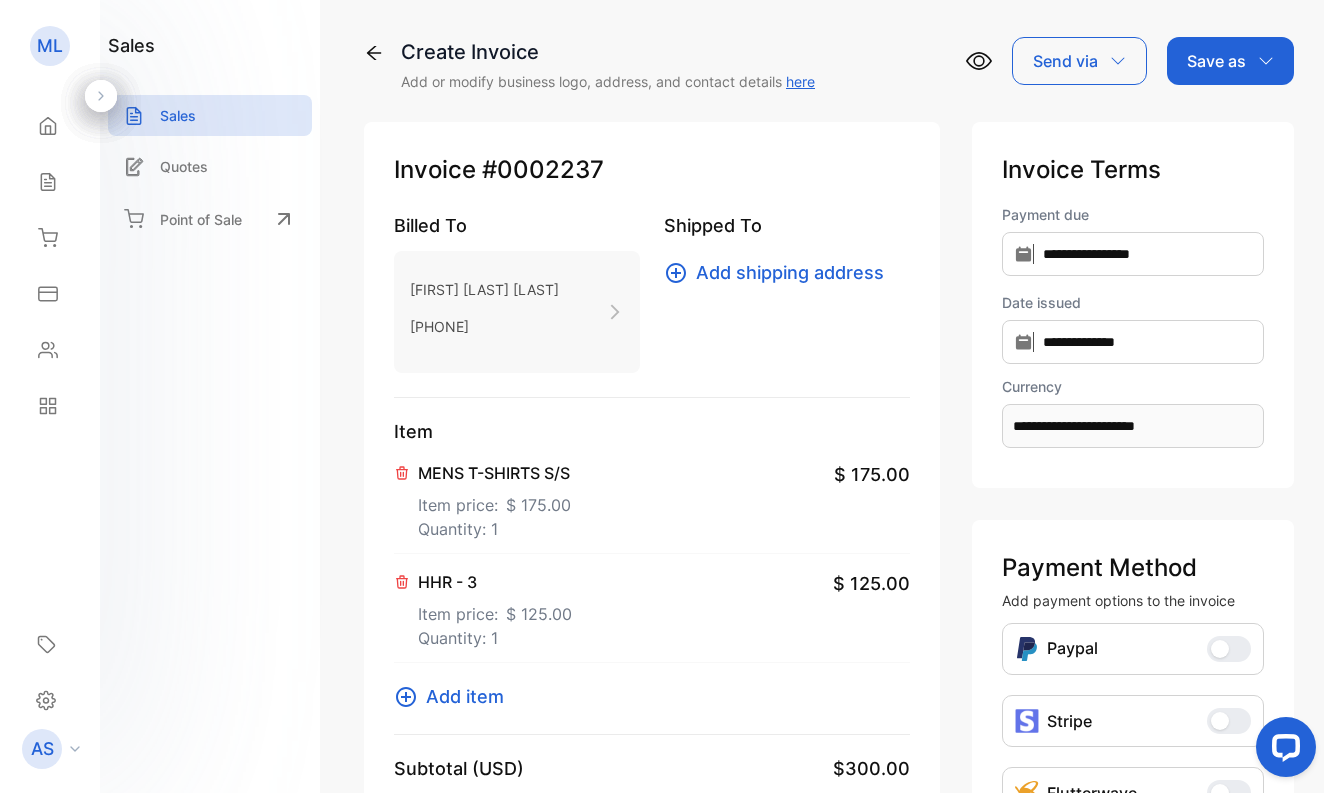 click 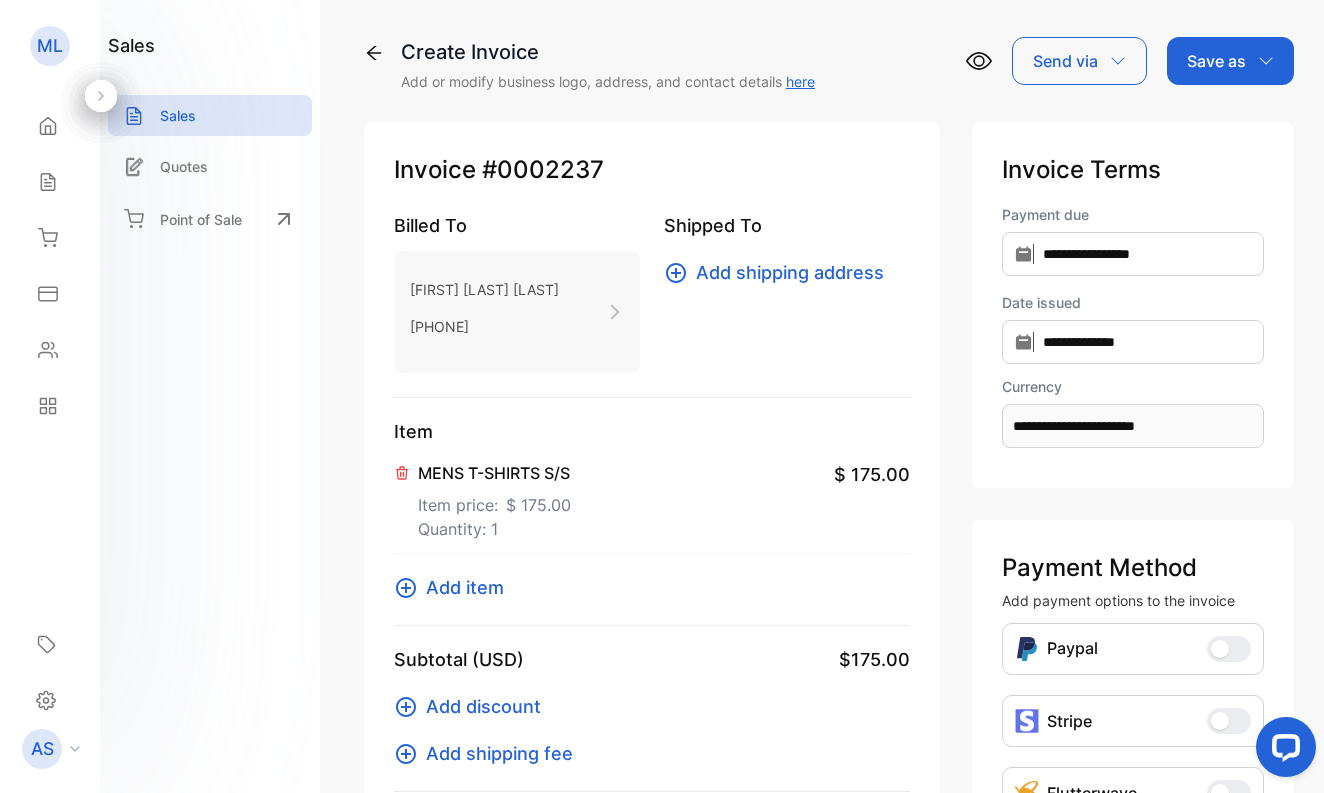 click on "Add item" at bounding box center (465, 587) 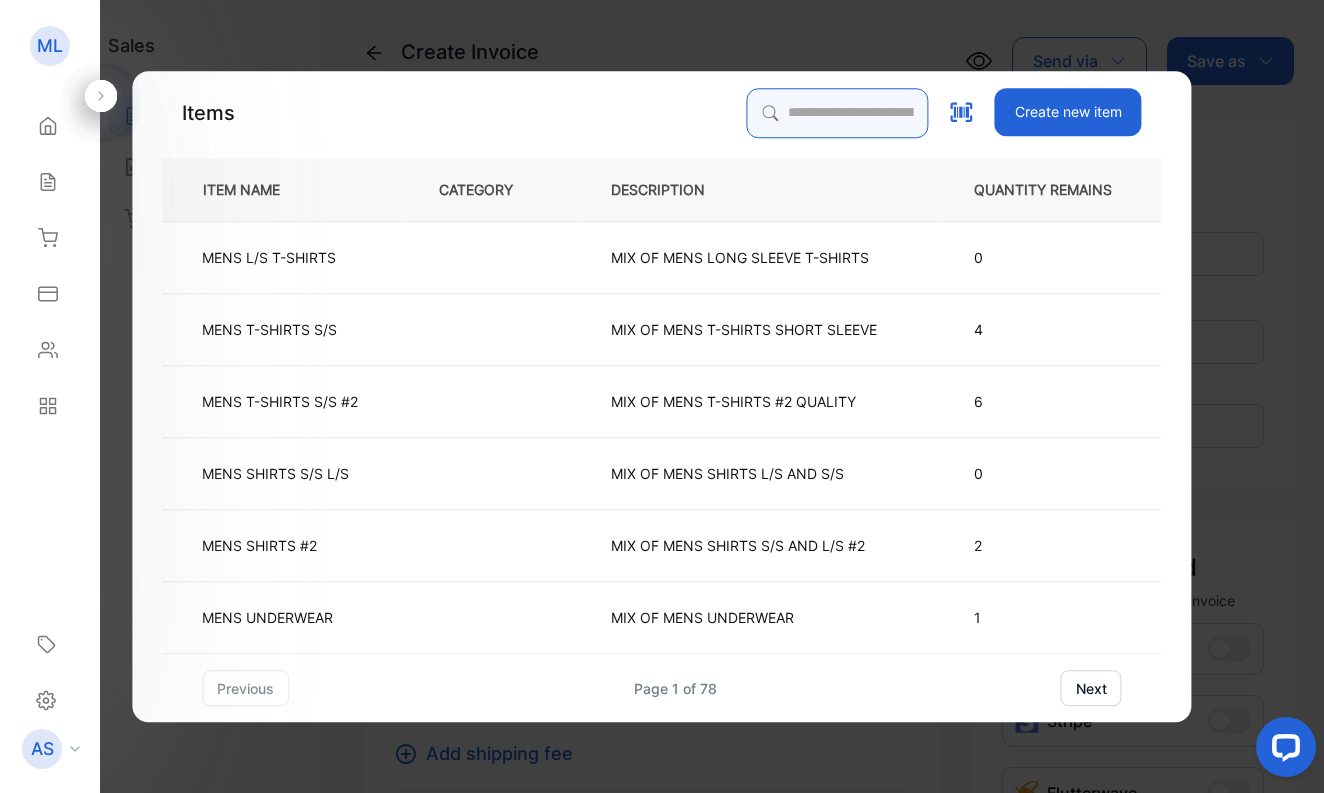 click at bounding box center (838, 113) 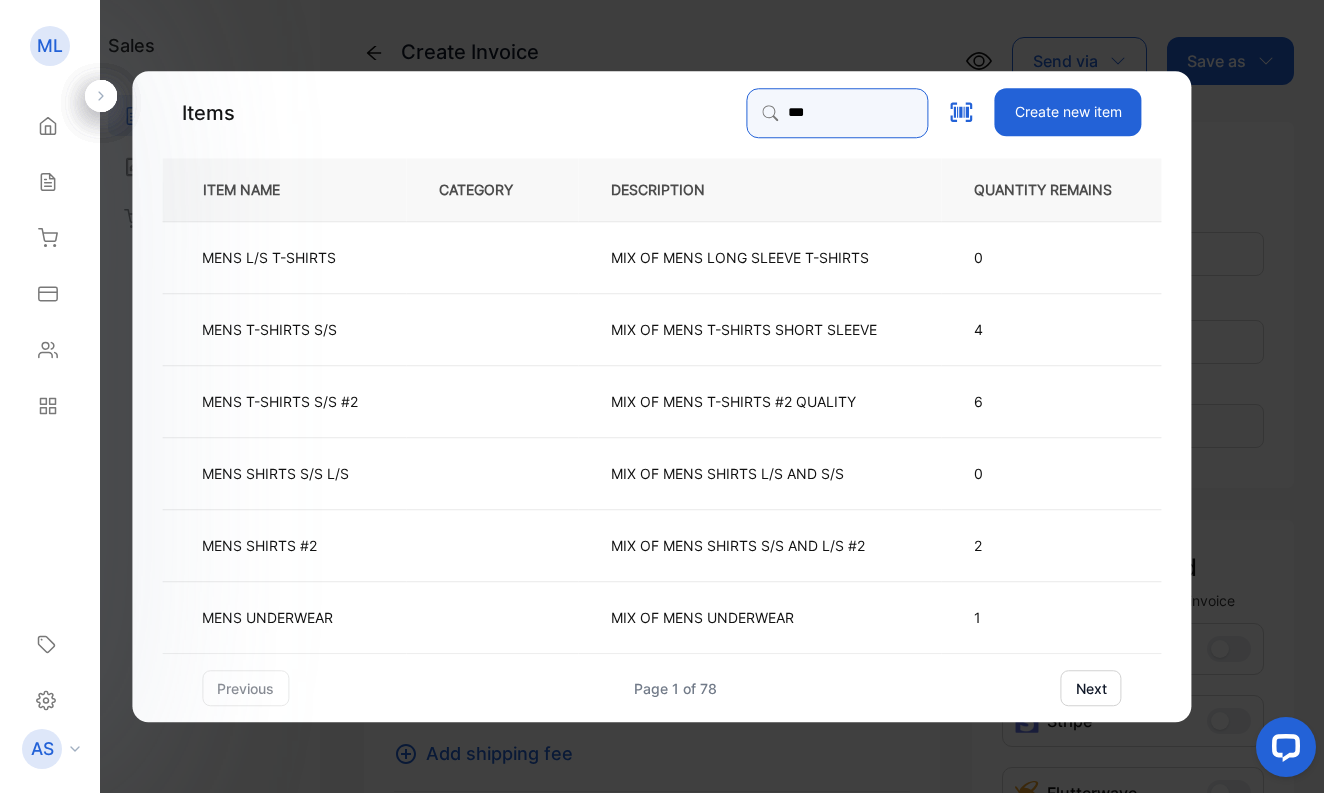 type on "***" 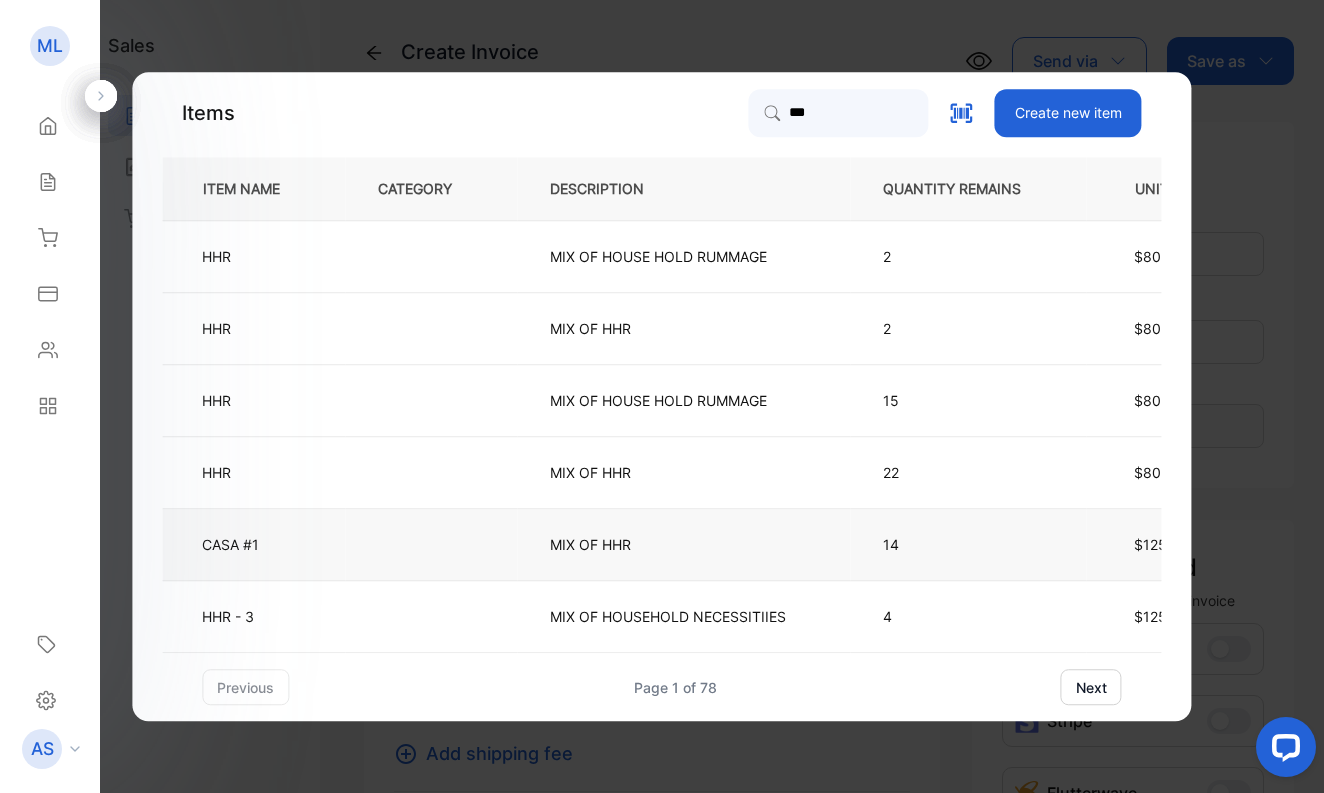 click on "CASA #1" at bounding box center (230, 544) 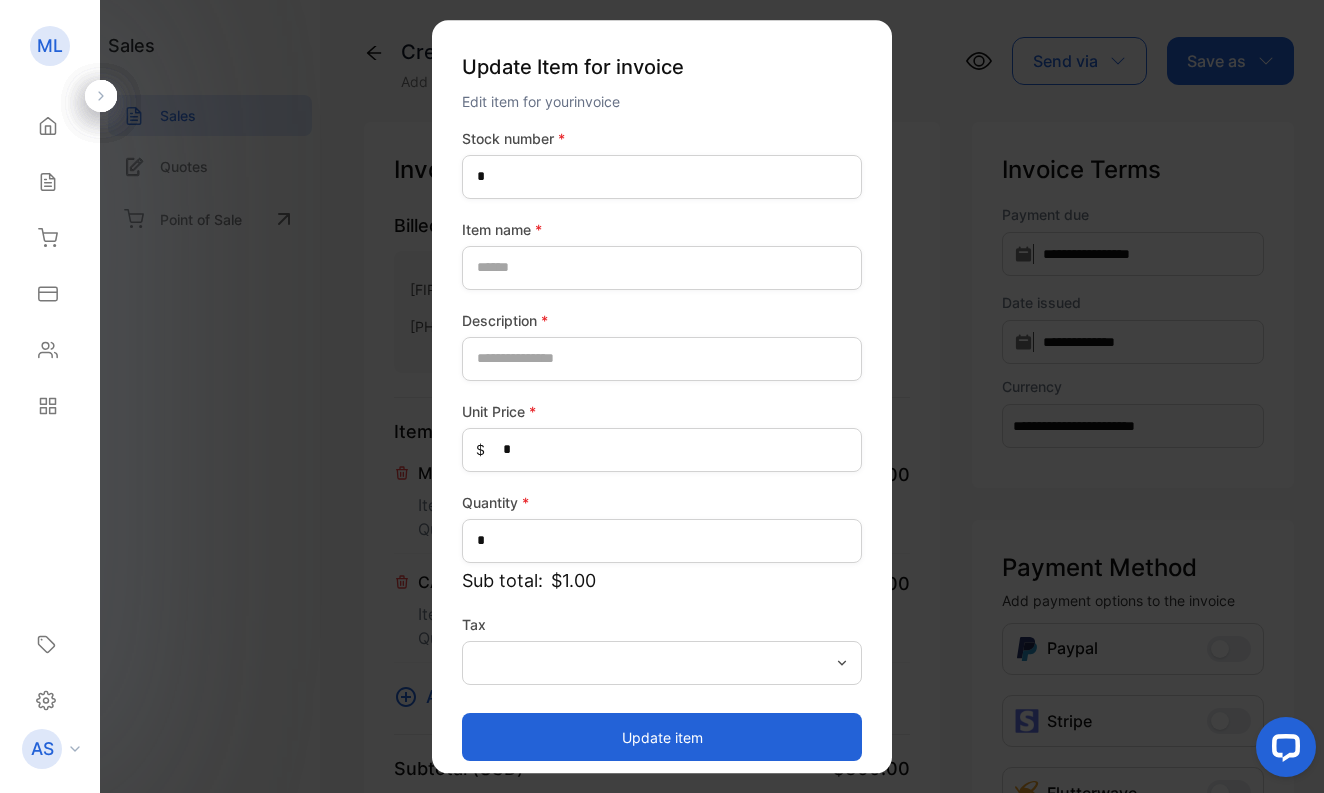 type on "****" 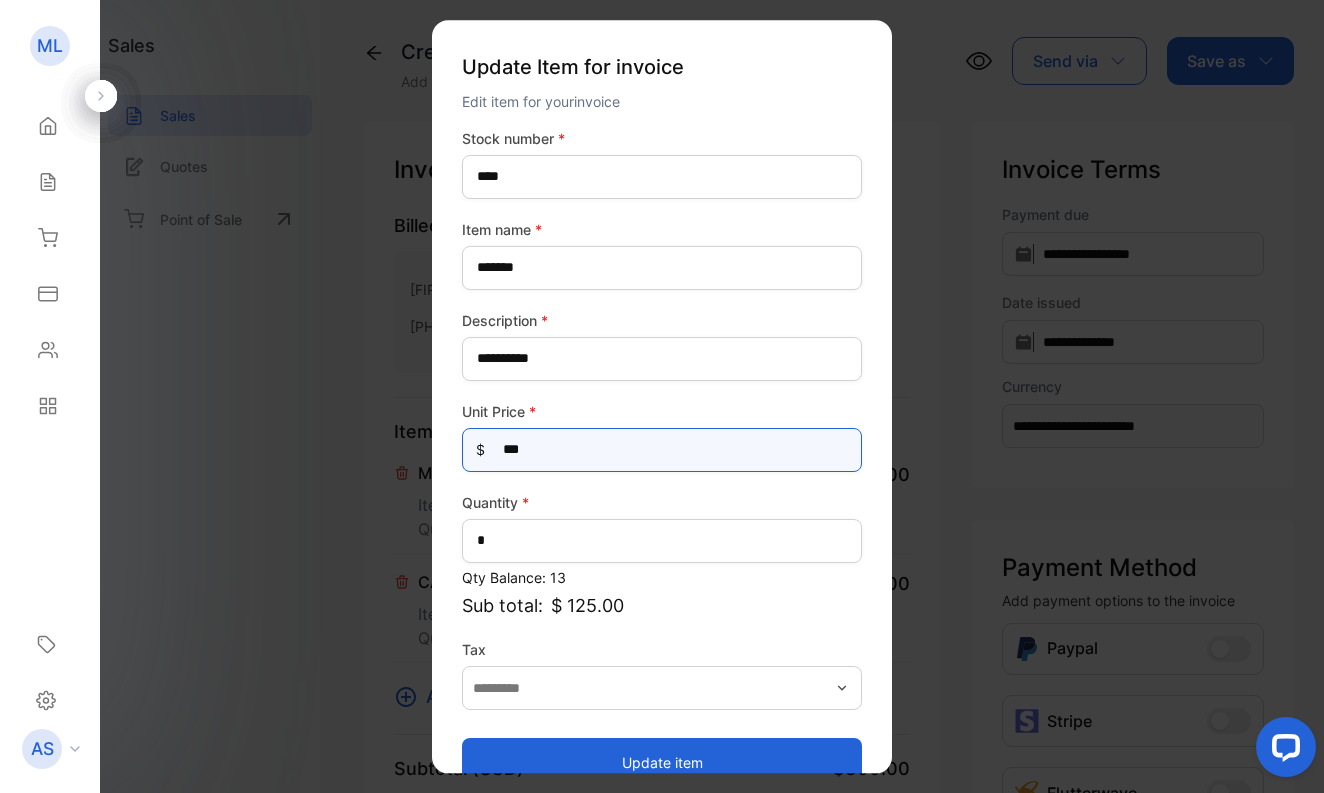 click on "***" at bounding box center (662, 450) 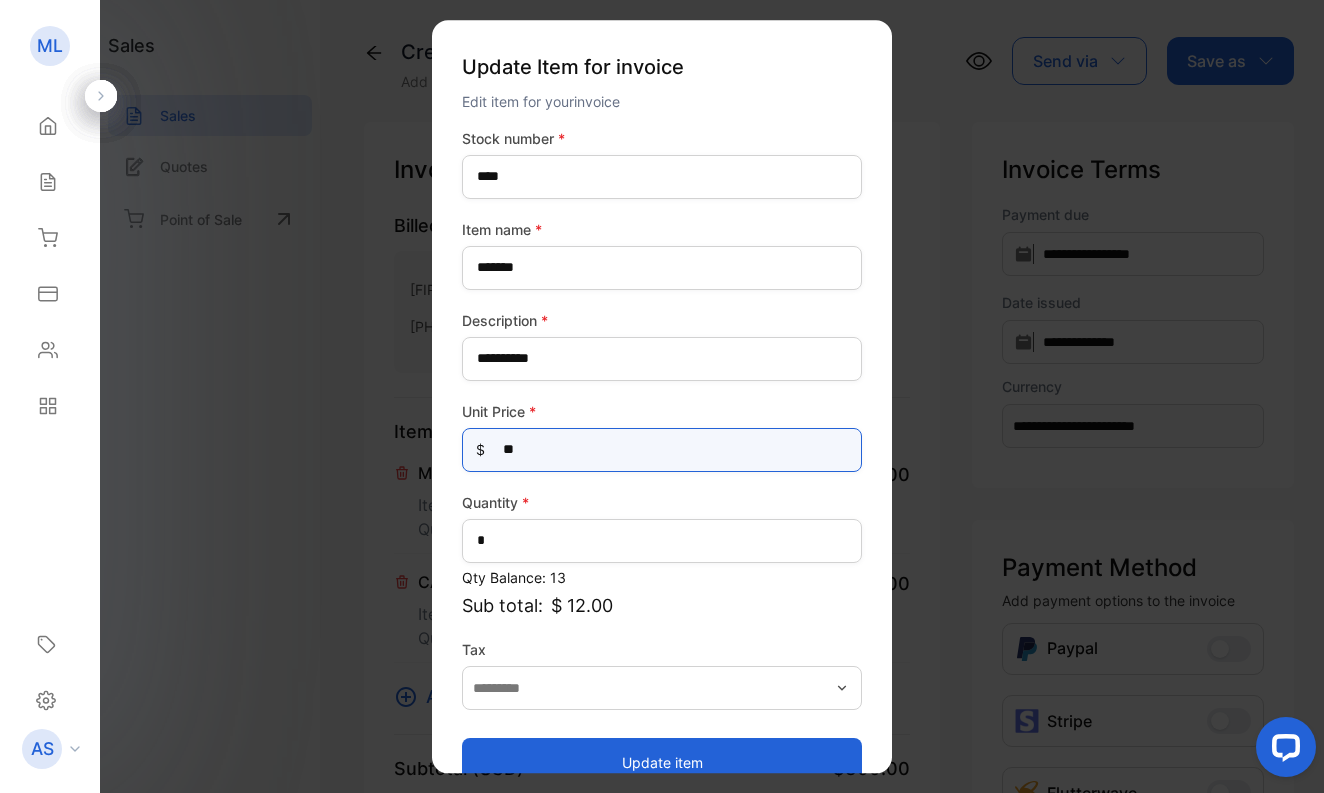 type on "*" 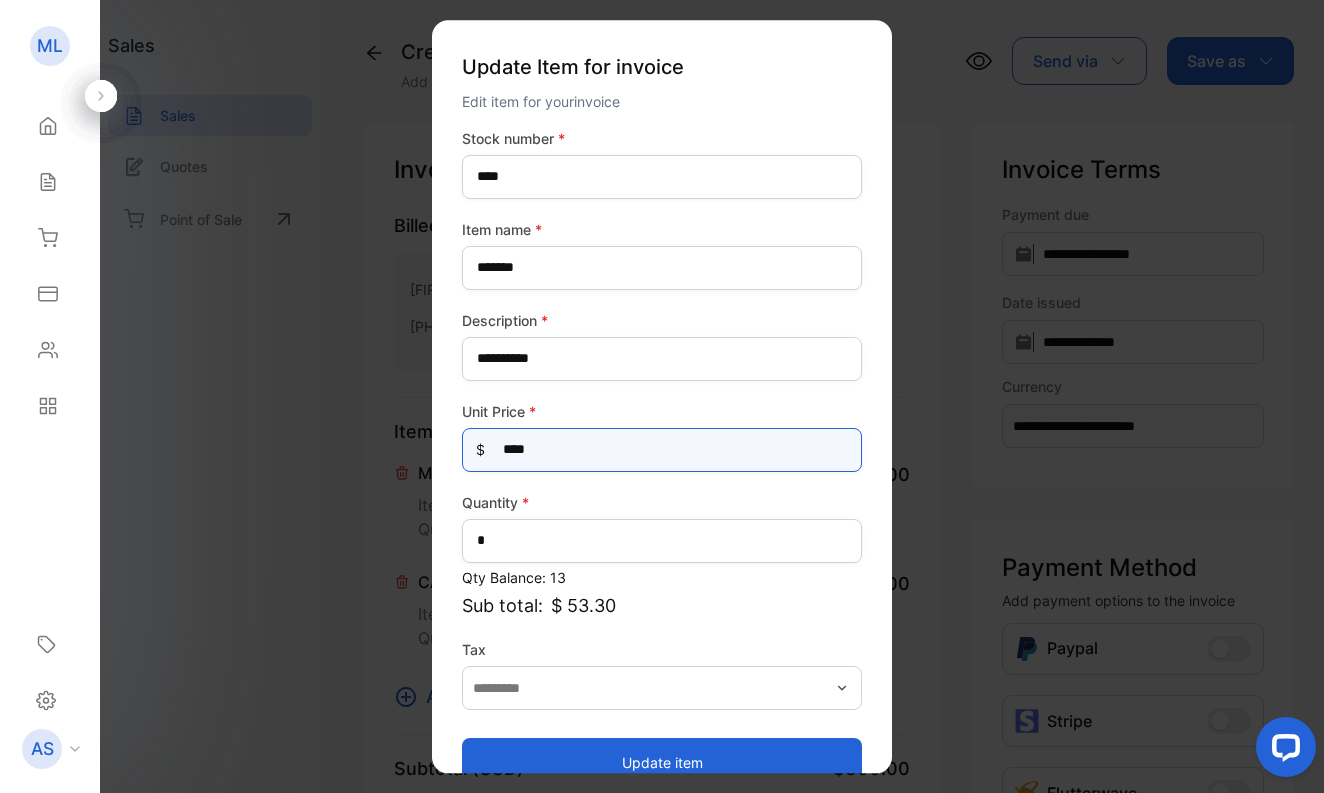 type on "*****" 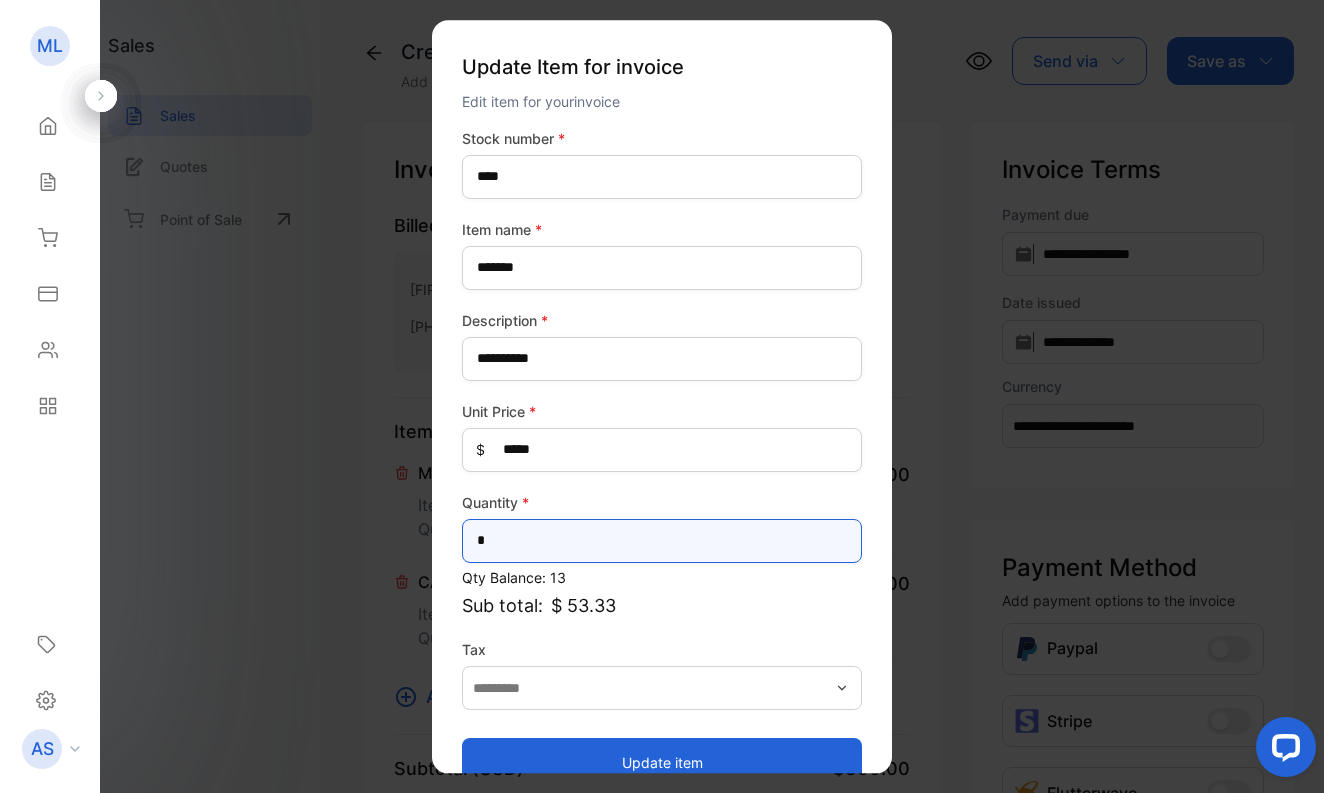 click on "*" at bounding box center (662, 541) 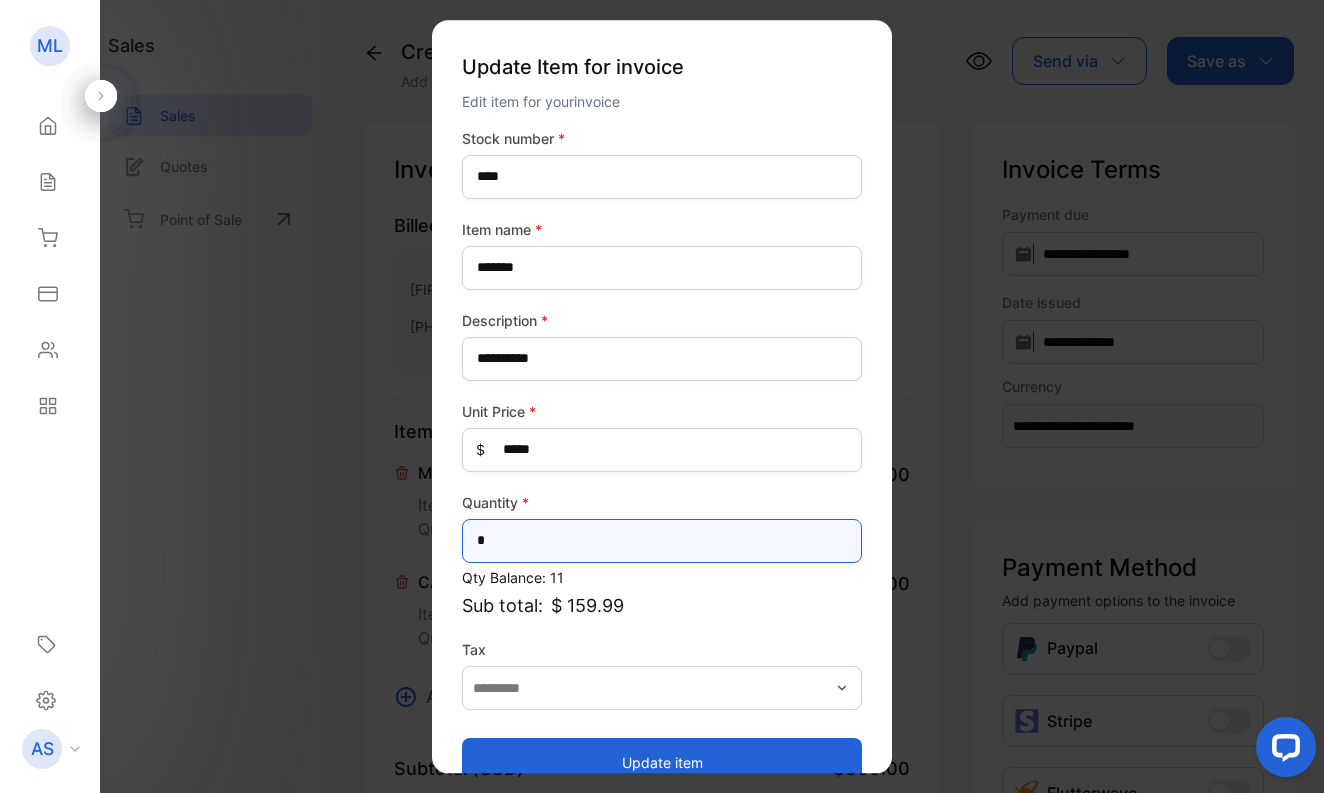 type on "*" 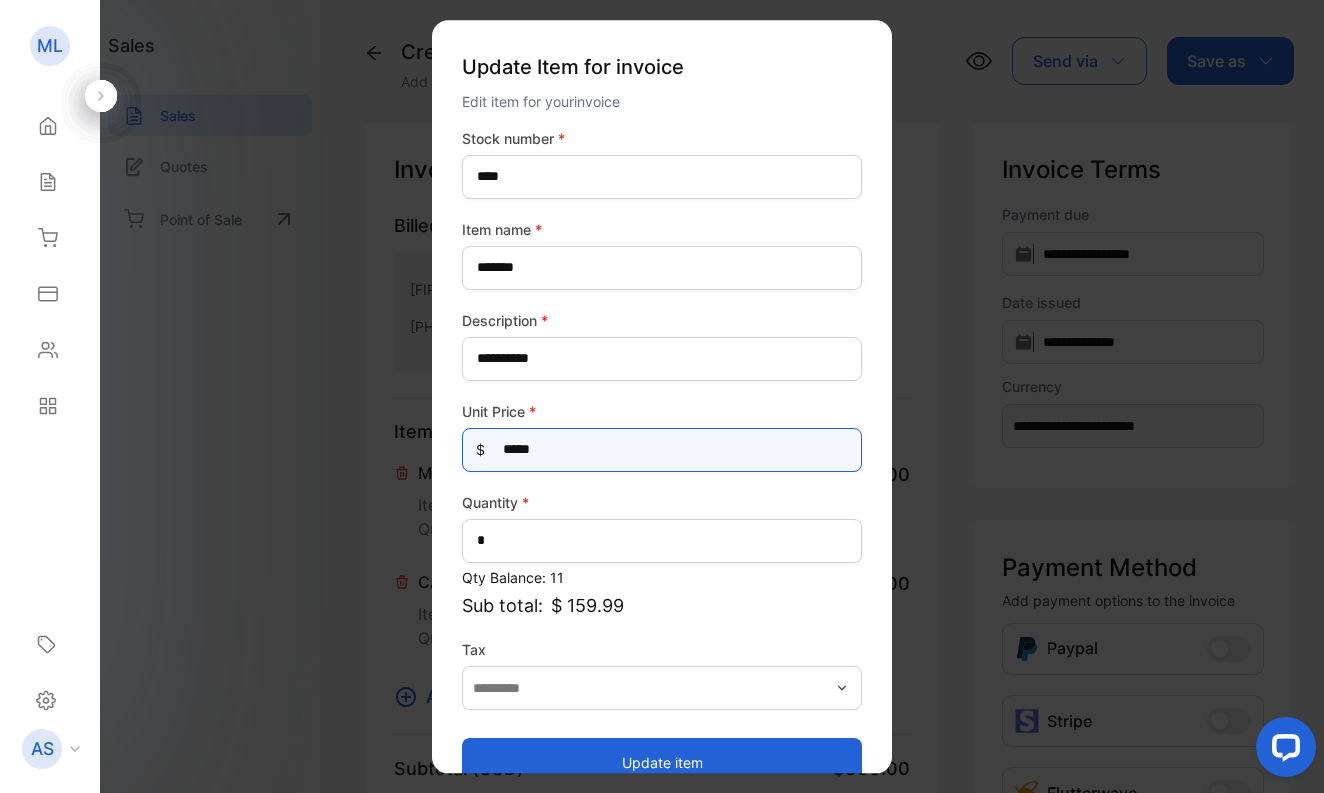 click on "*****" at bounding box center [662, 450] 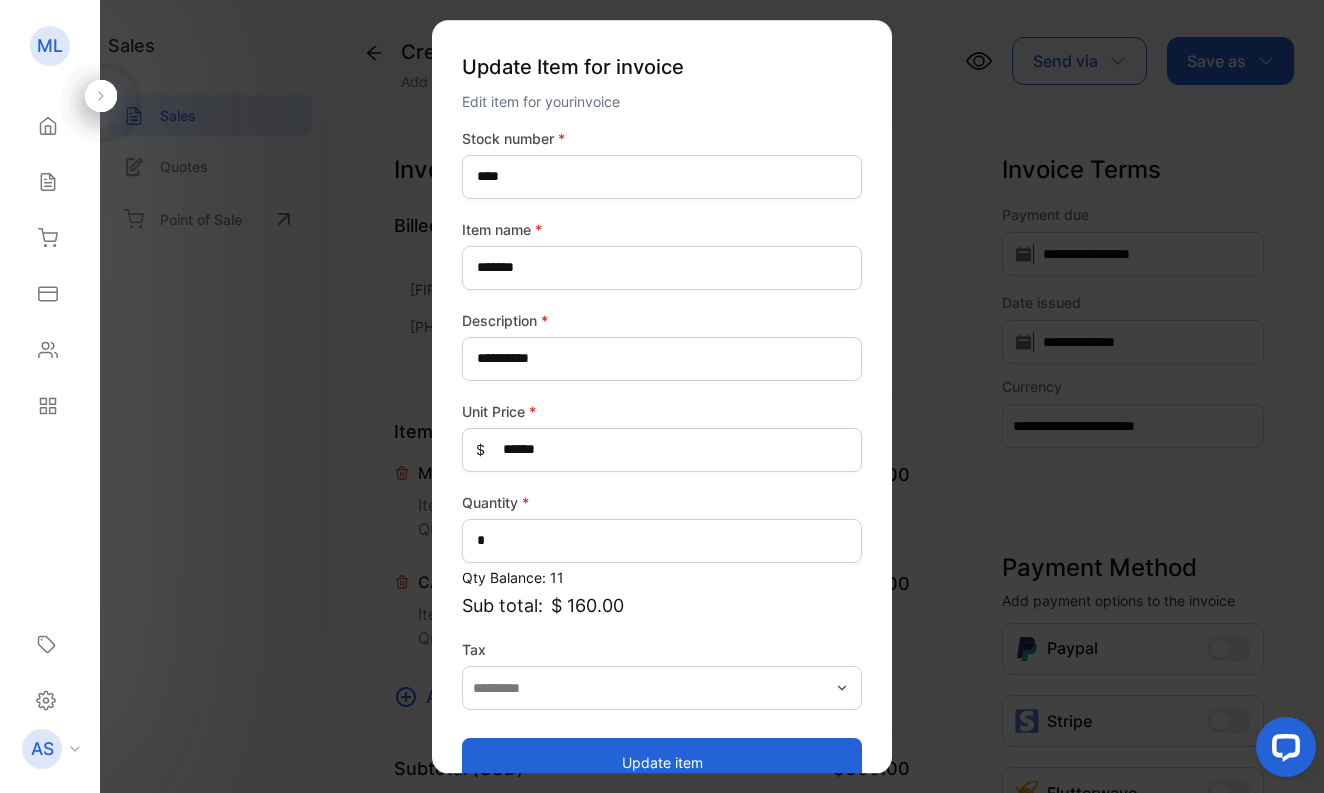 click on "Update item" at bounding box center (662, 762) 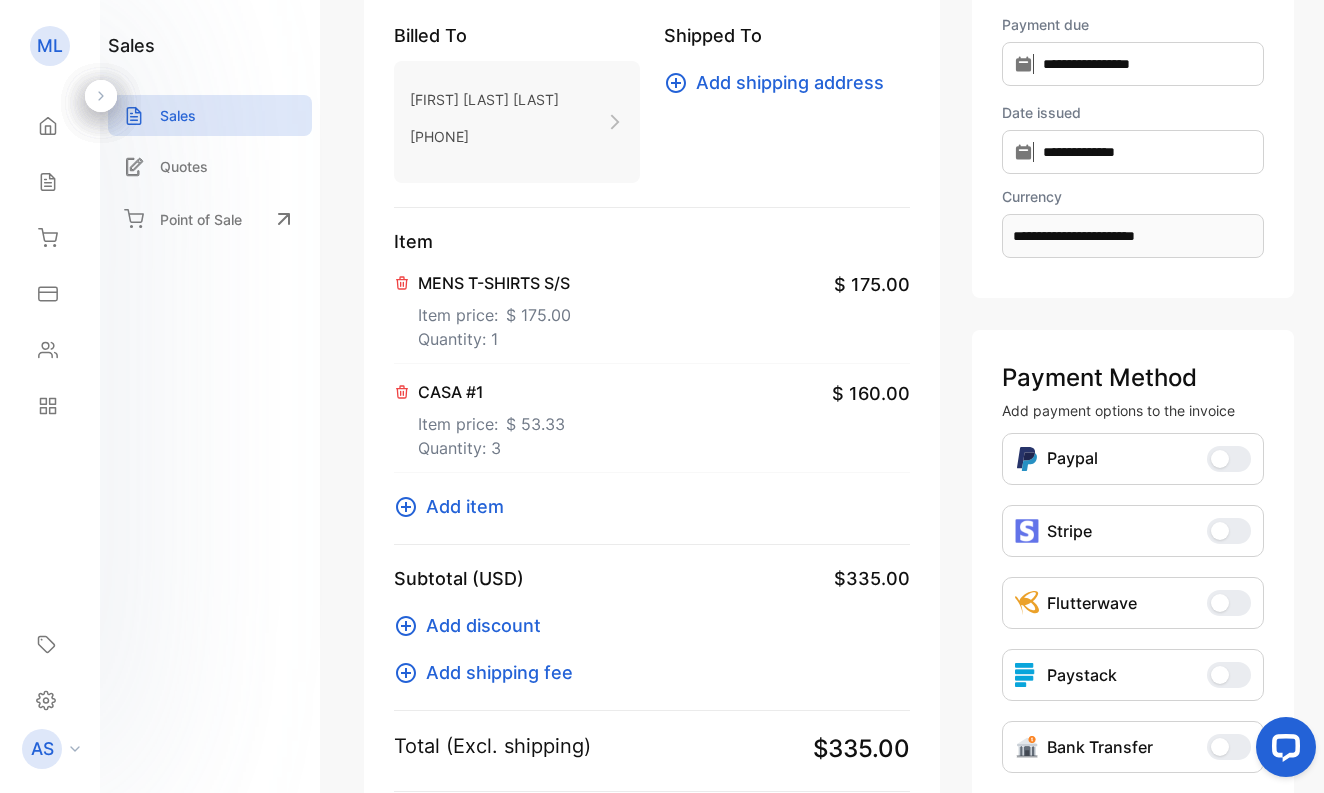 scroll, scrollTop: 184, scrollLeft: 0, axis: vertical 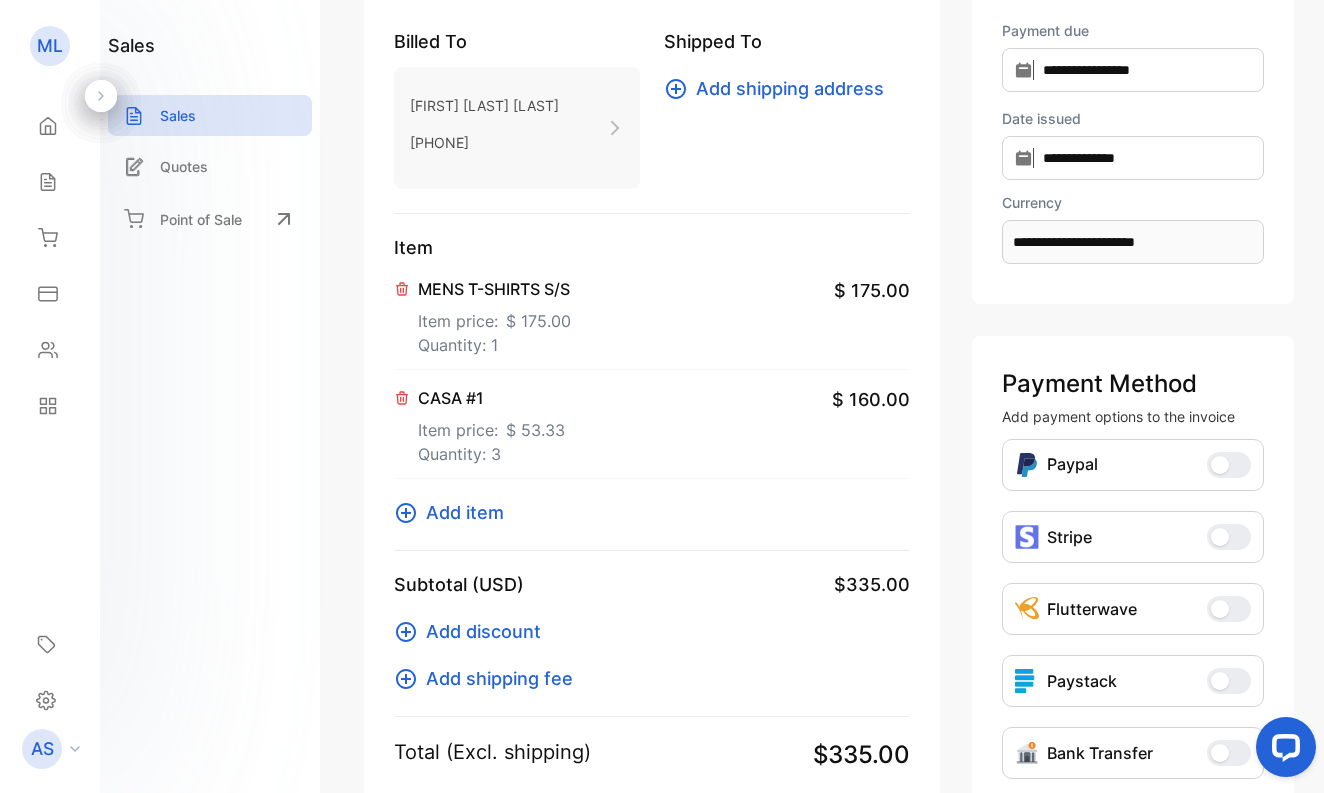 click on "MENS T-SHIRTS S/S" at bounding box center [494, 289] 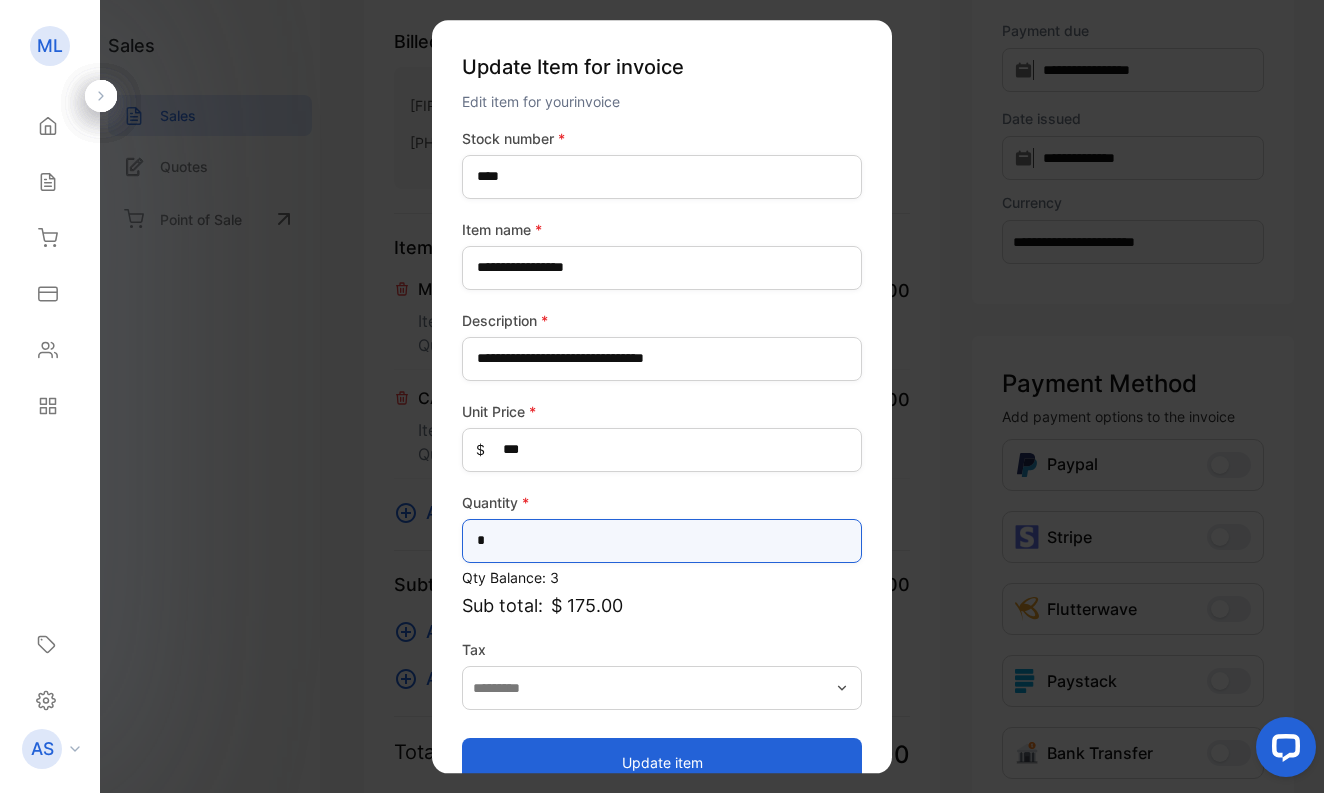 click on "*" at bounding box center (662, 541) 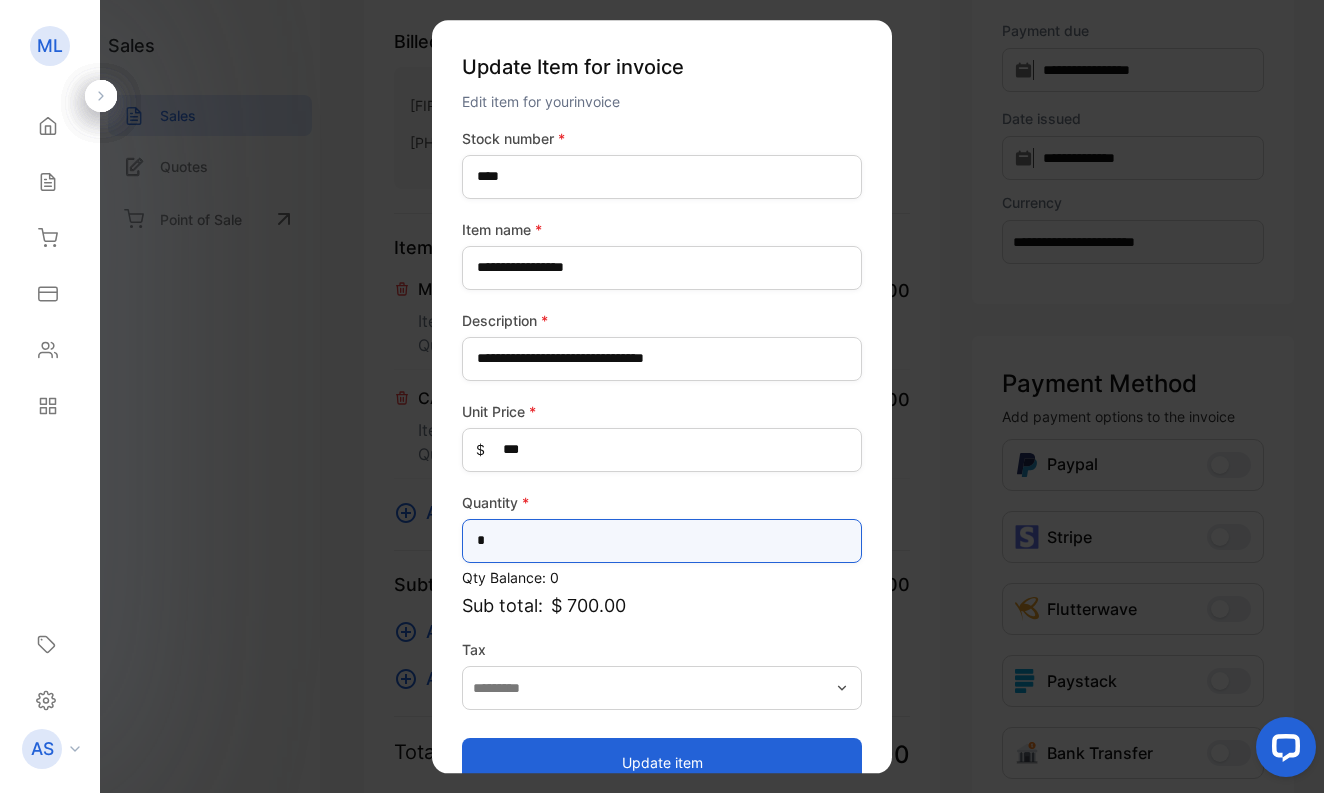 type on "*" 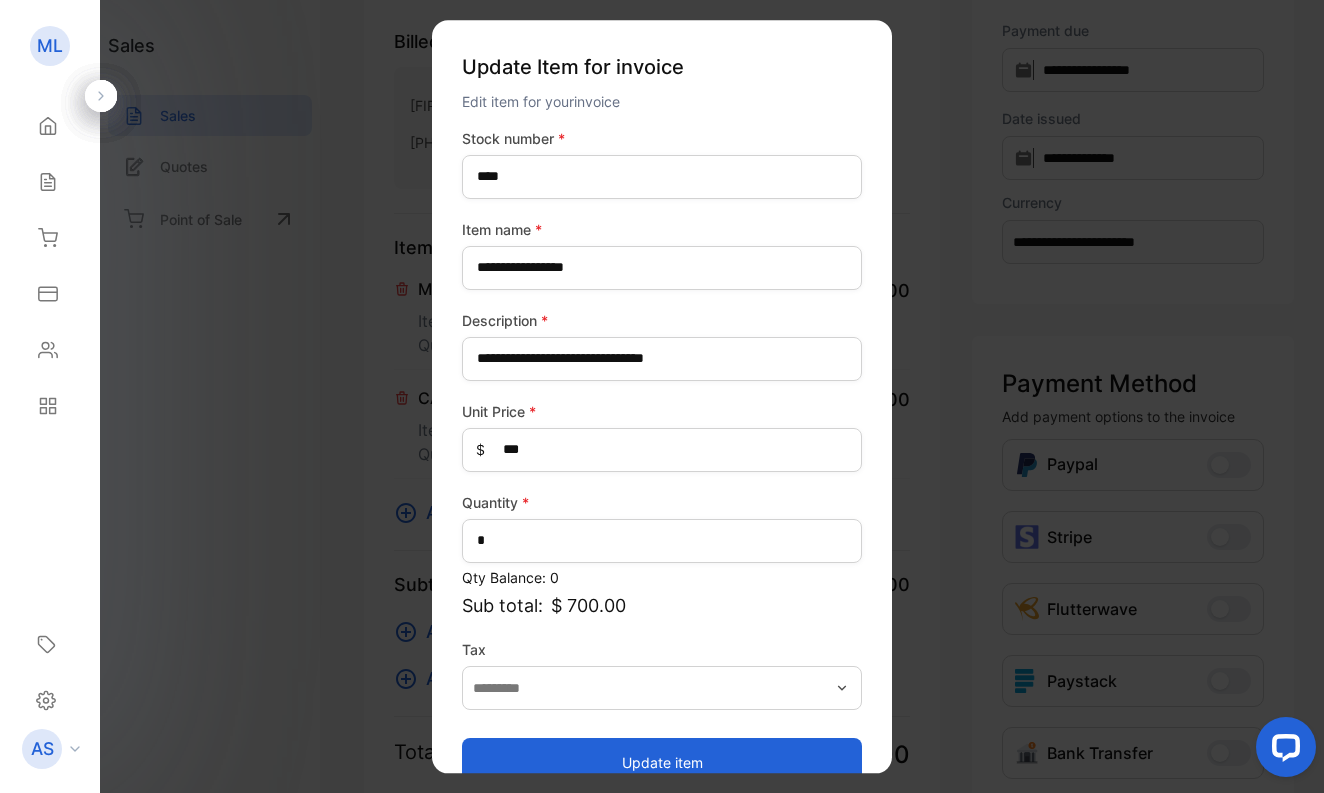 click on "Update item" at bounding box center [662, 762] 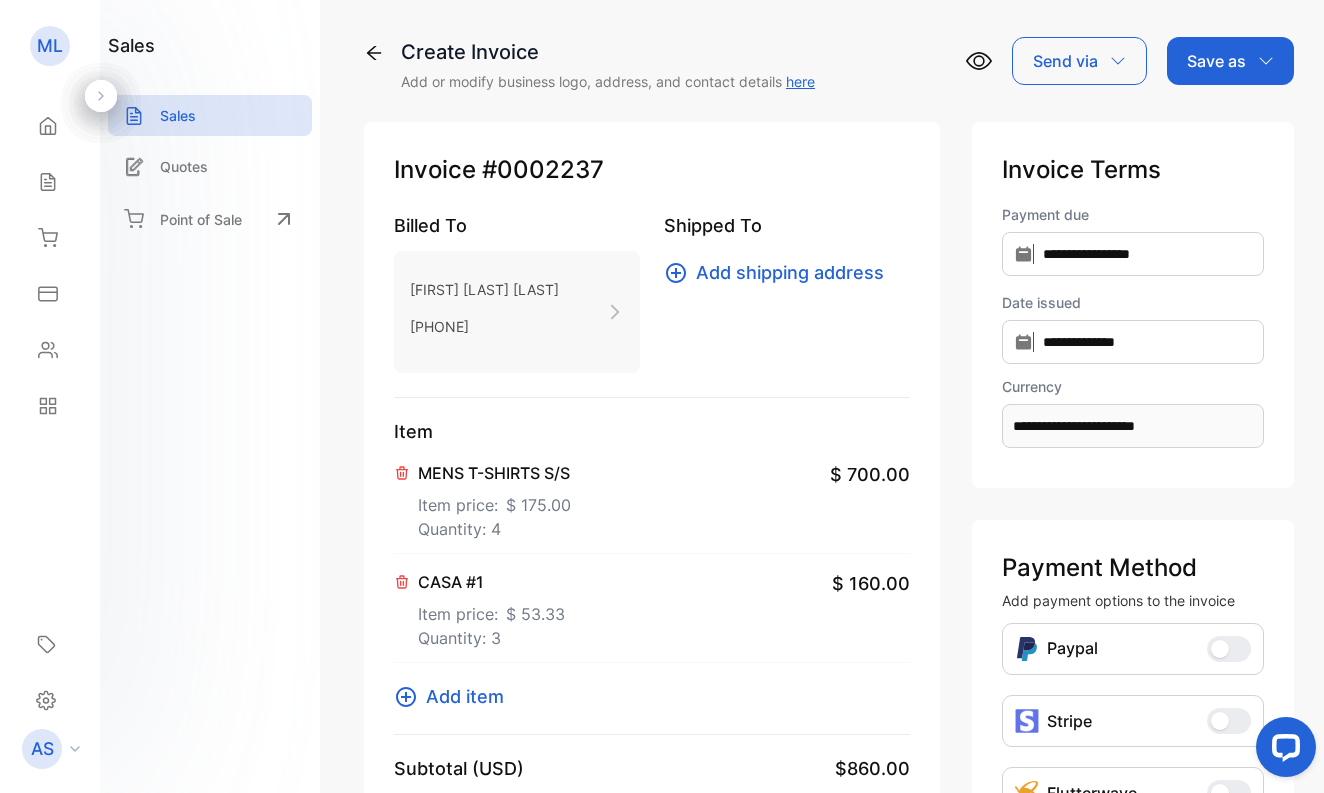 scroll, scrollTop: 0, scrollLeft: 0, axis: both 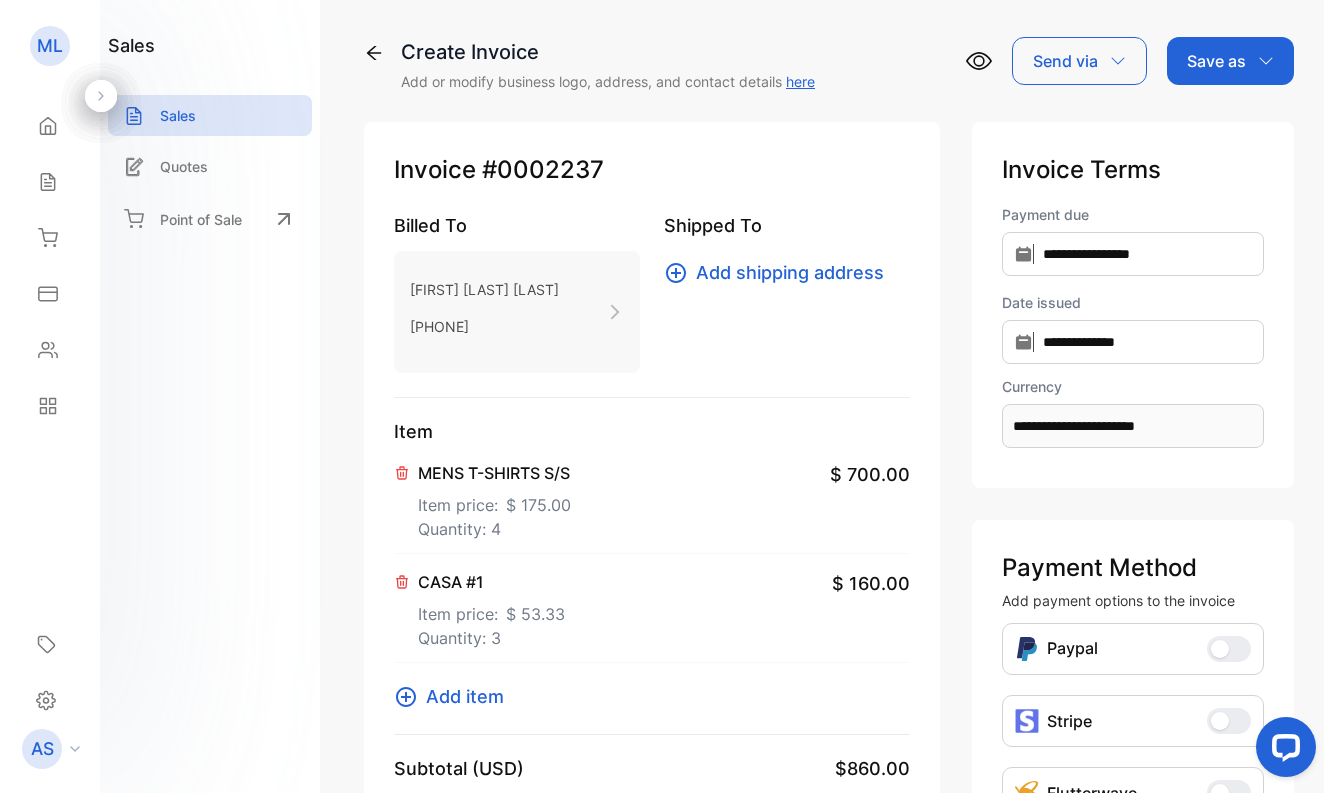 click on "Save as" at bounding box center (1216, 61) 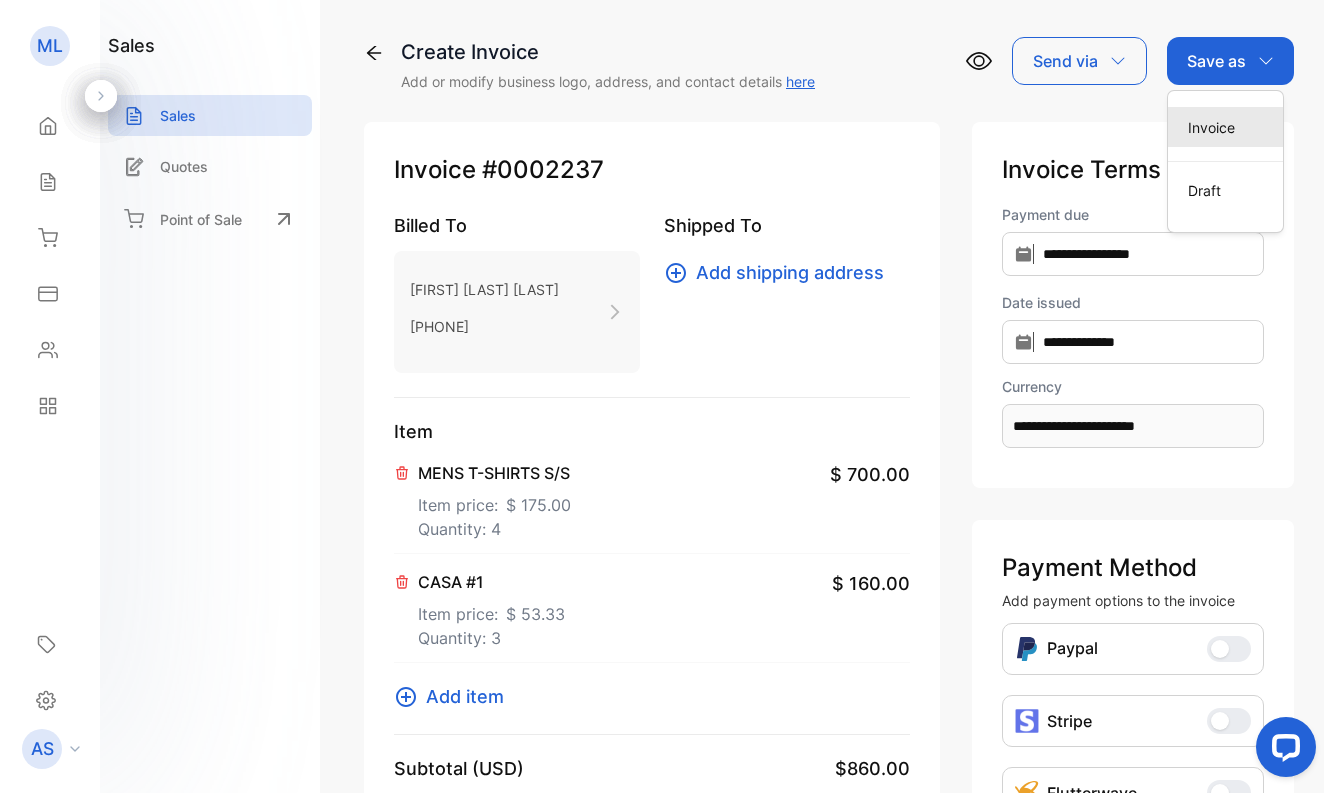 click on "Invoice" at bounding box center [1225, 127] 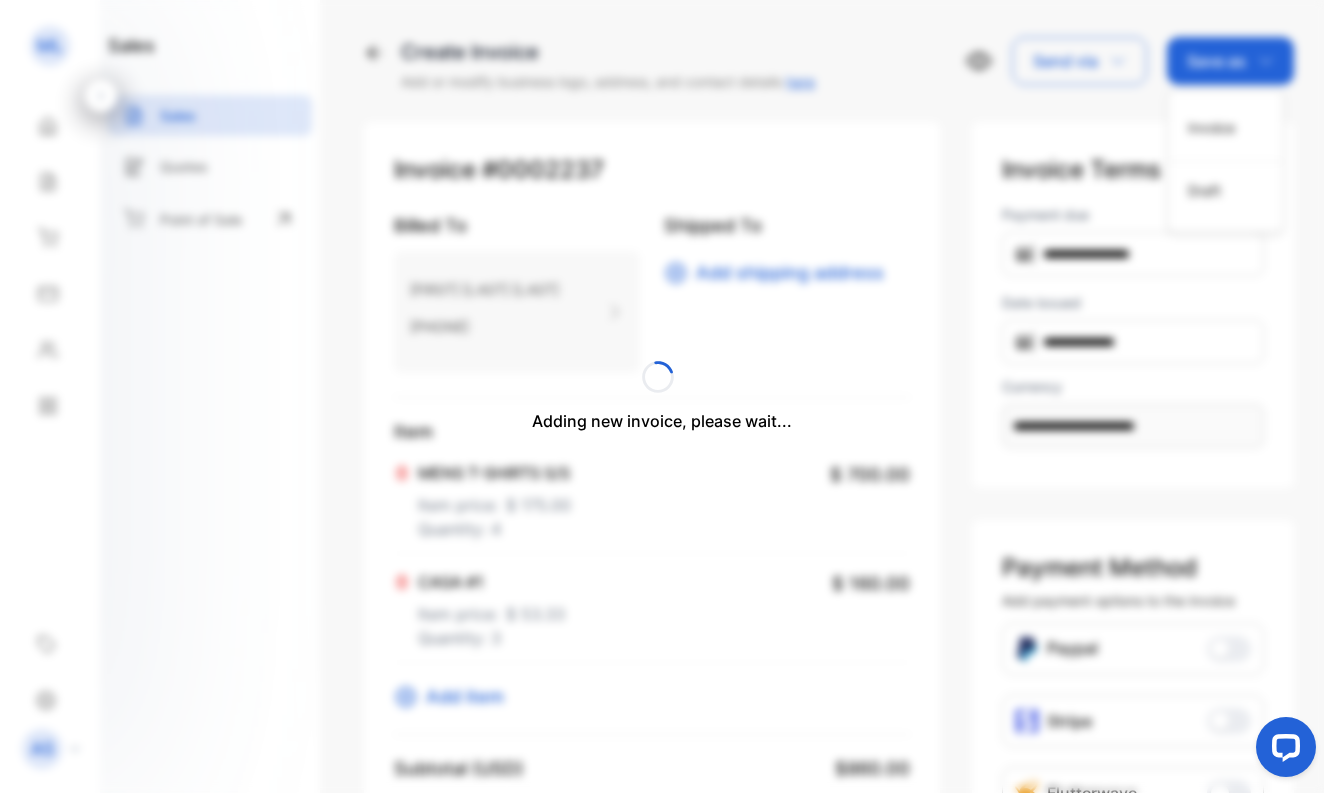type 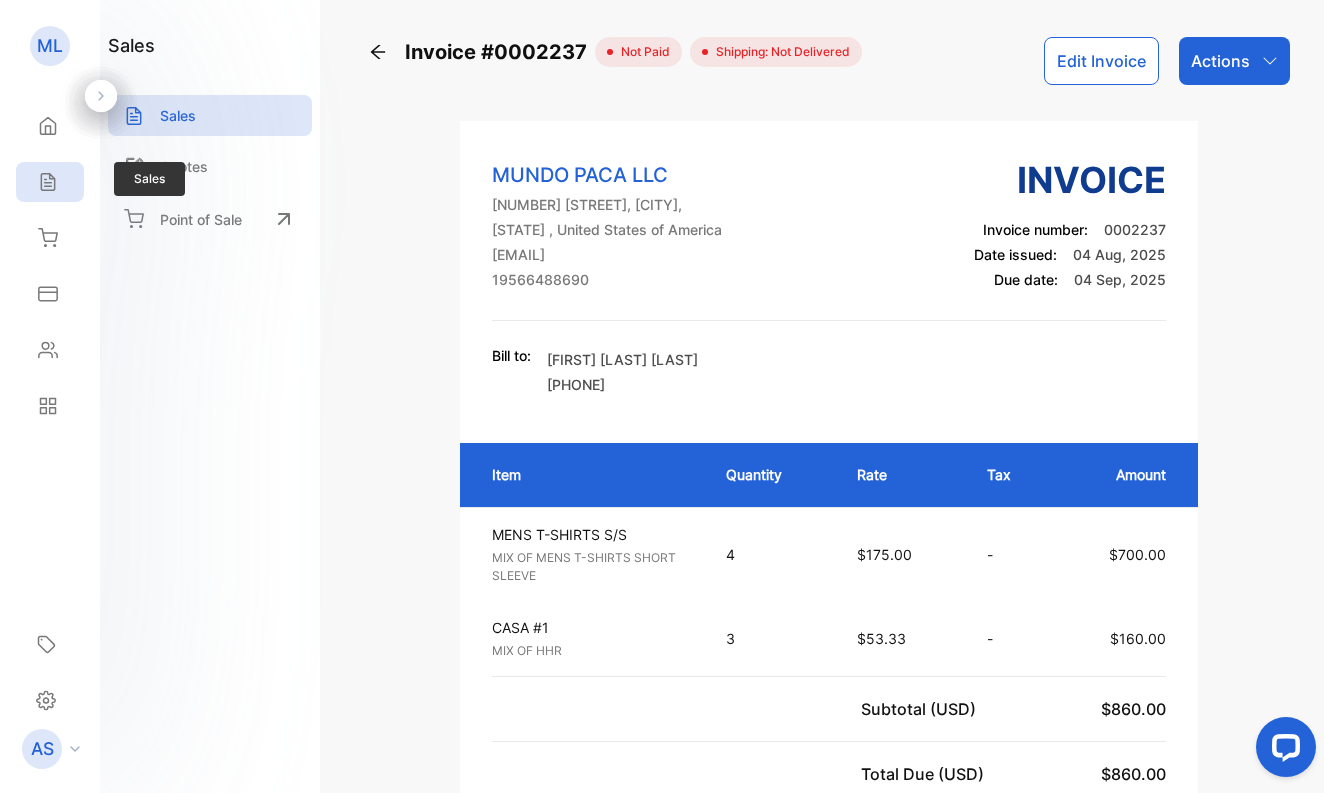 click 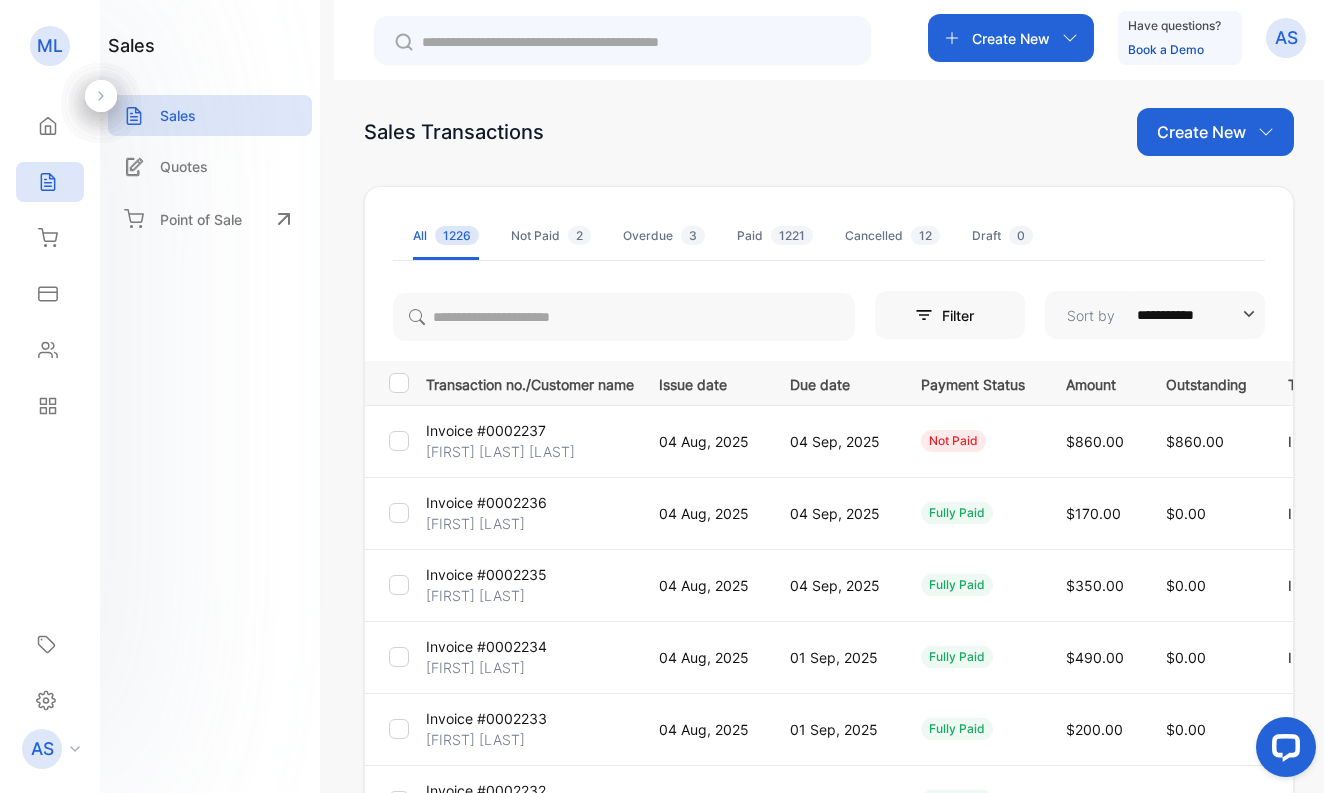 scroll, scrollTop: 14, scrollLeft: 0, axis: vertical 